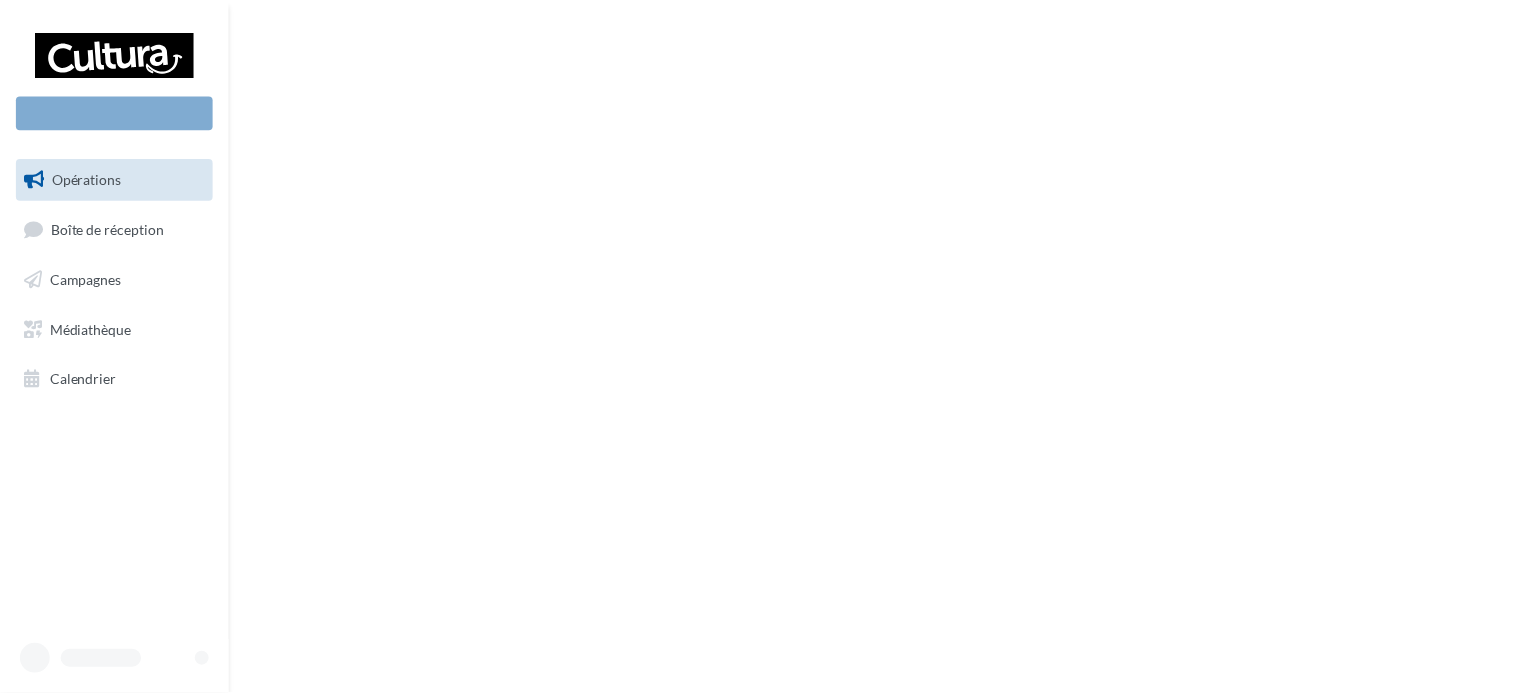 scroll, scrollTop: 0, scrollLeft: 0, axis: both 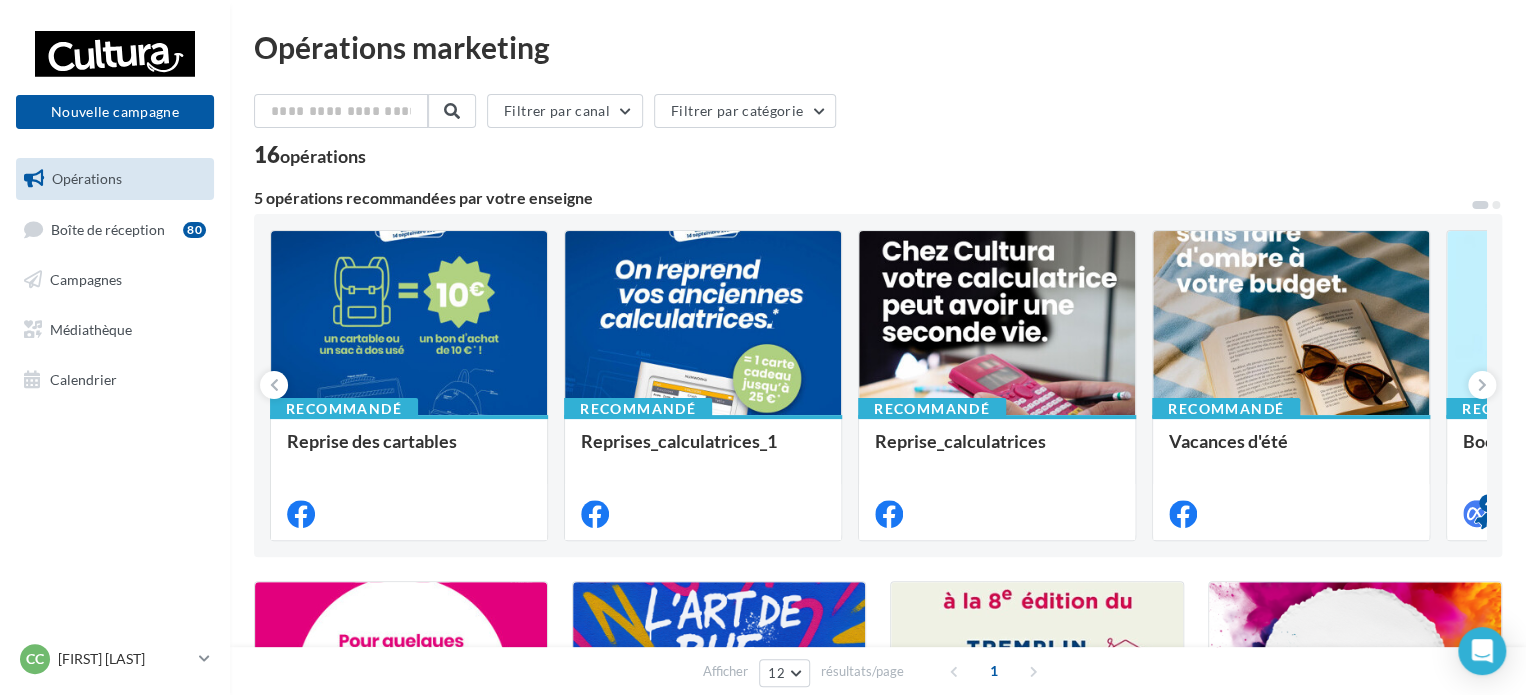 drag, startPoint x: 1373, startPoint y: 89, endPoint x: 1361, endPoint y: 92, distance: 12.369317 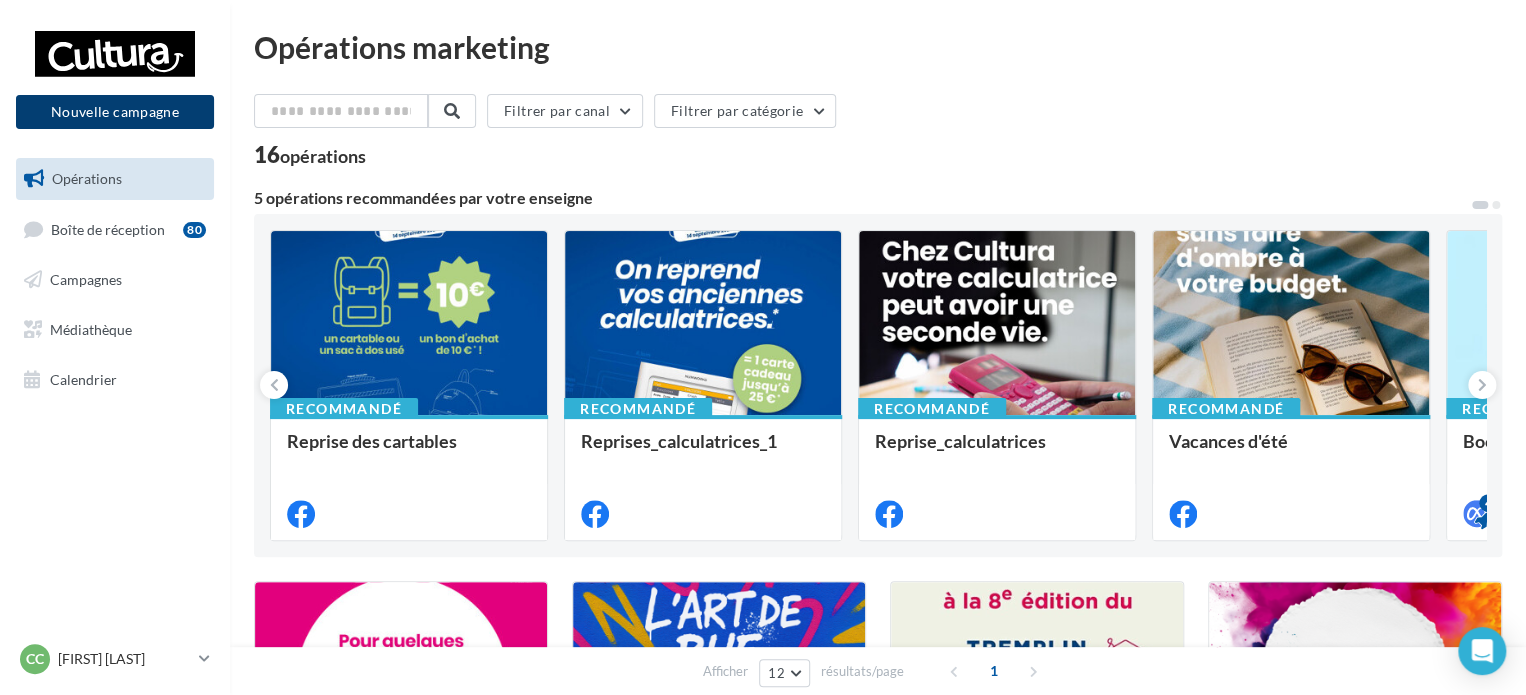 click on "Nouvelle campagne" at bounding box center [115, 112] 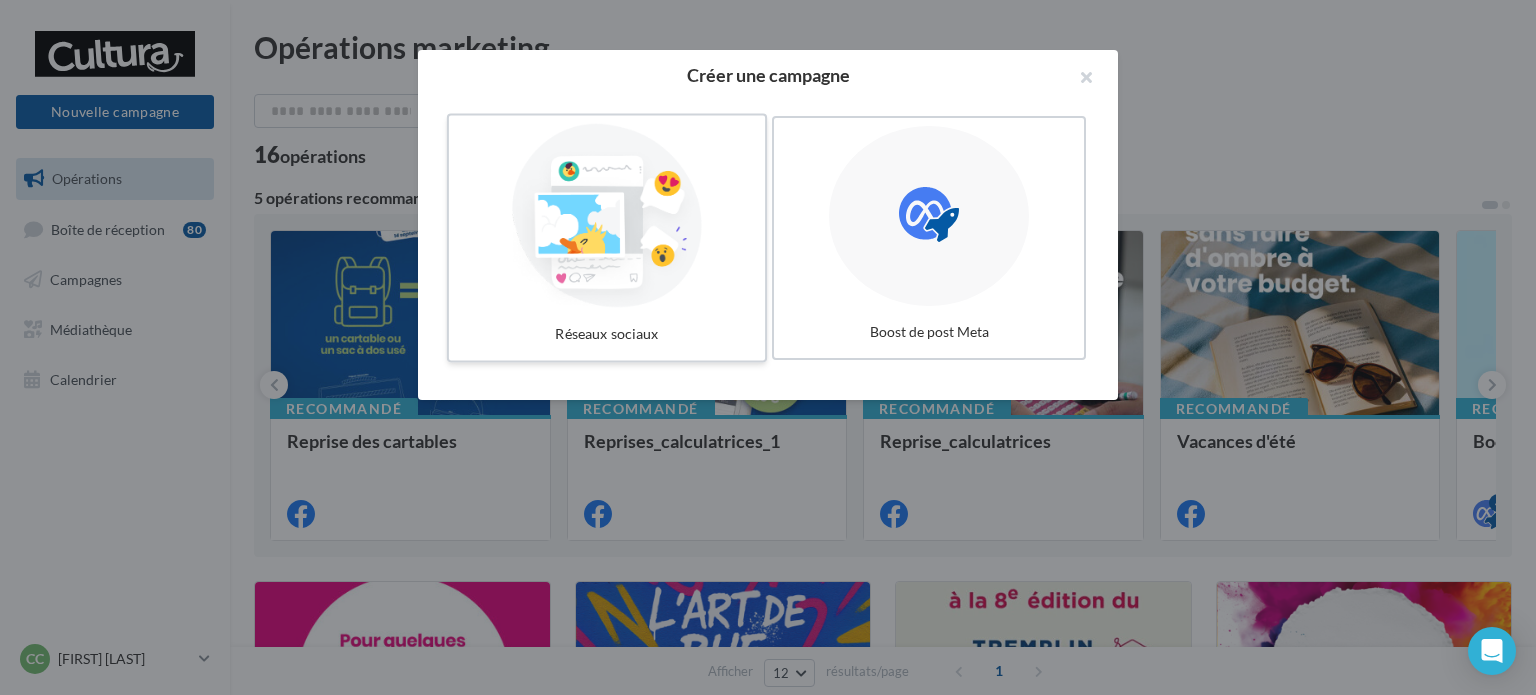 click on "Réseaux sociaux" at bounding box center [607, 334] 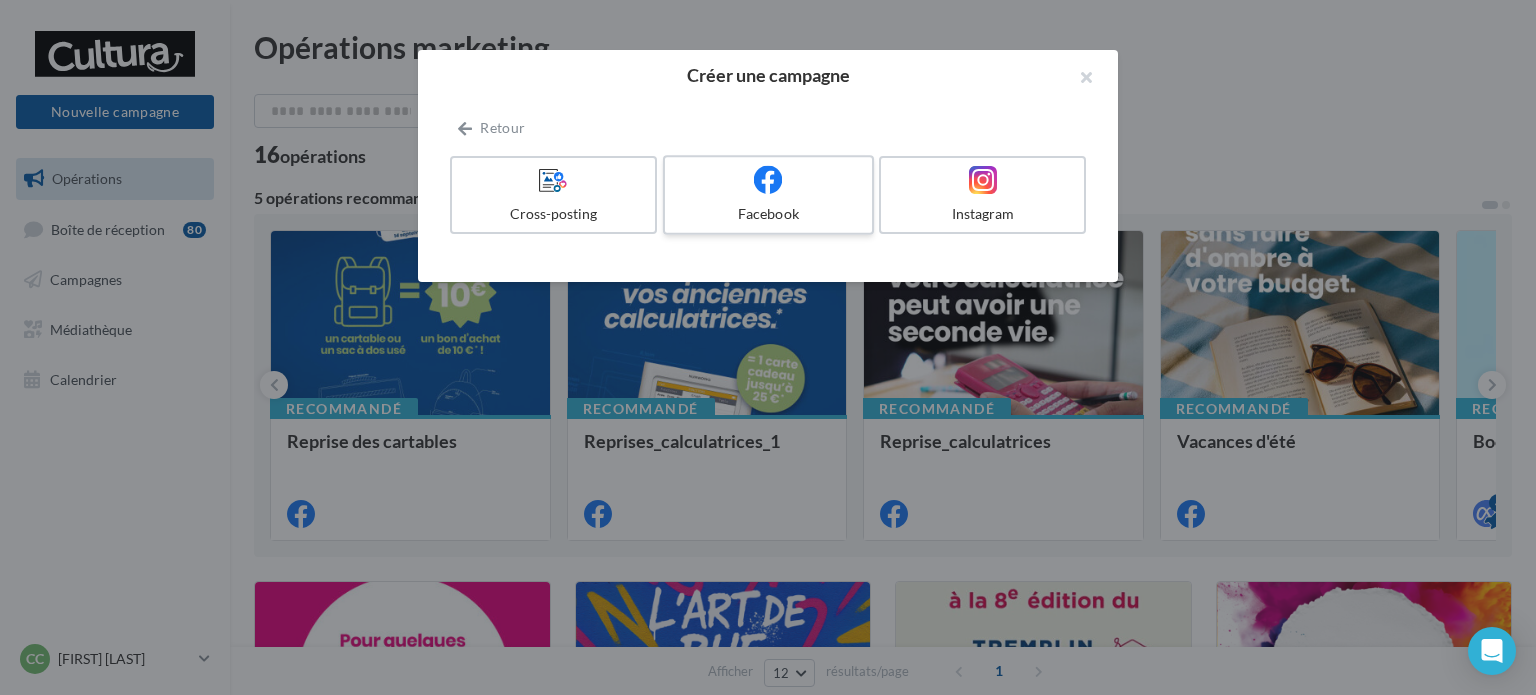 click on "Facebook" at bounding box center [768, 214] 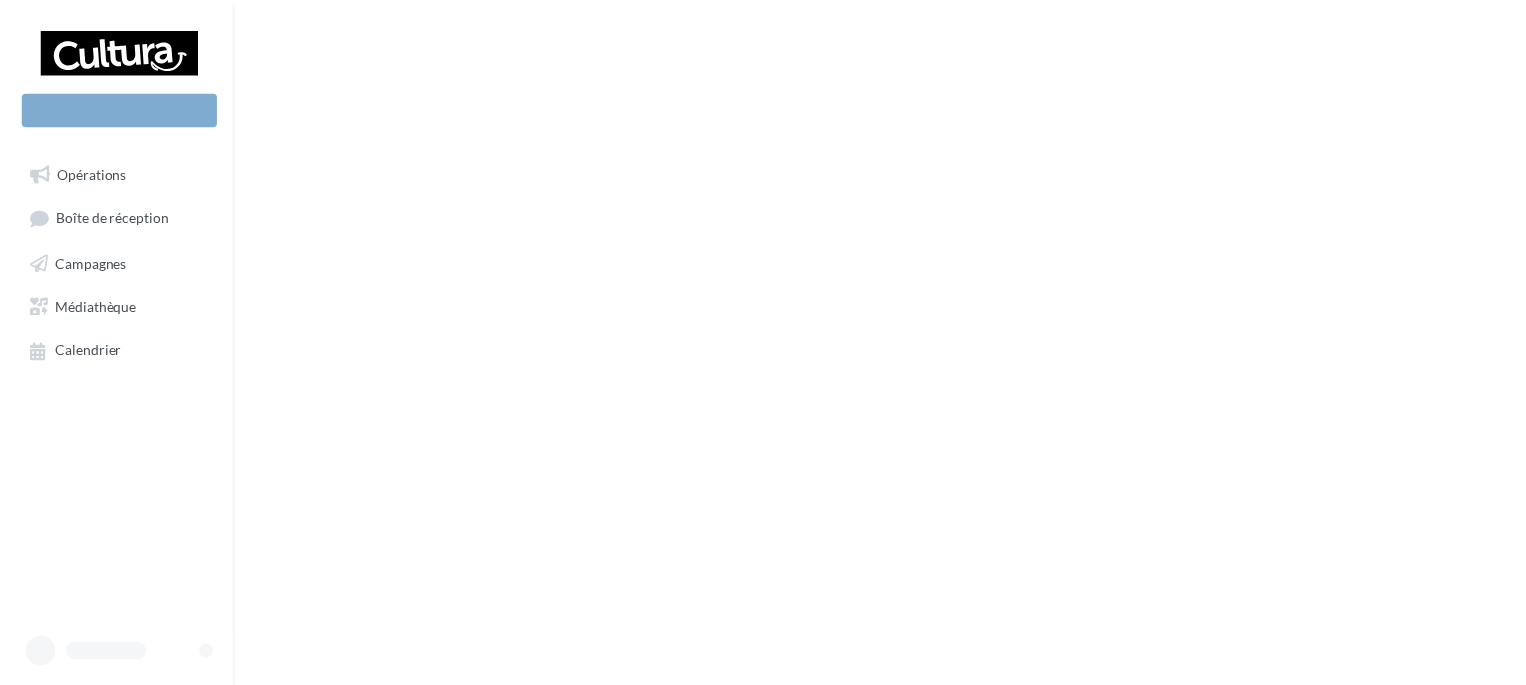 scroll, scrollTop: 0, scrollLeft: 0, axis: both 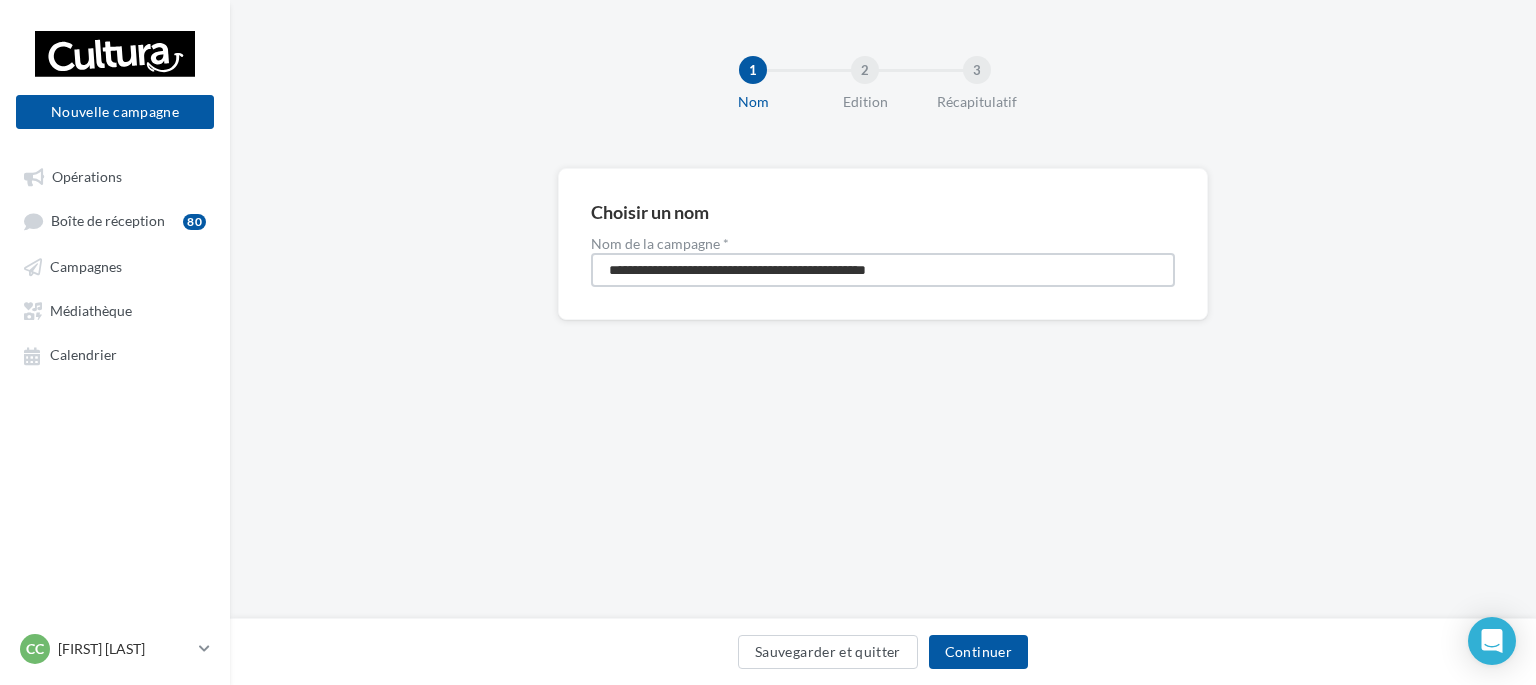 drag, startPoint x: 992, startPoint y: 259, endPoint x: 0, endPoint y: 260, distance: 992.0005 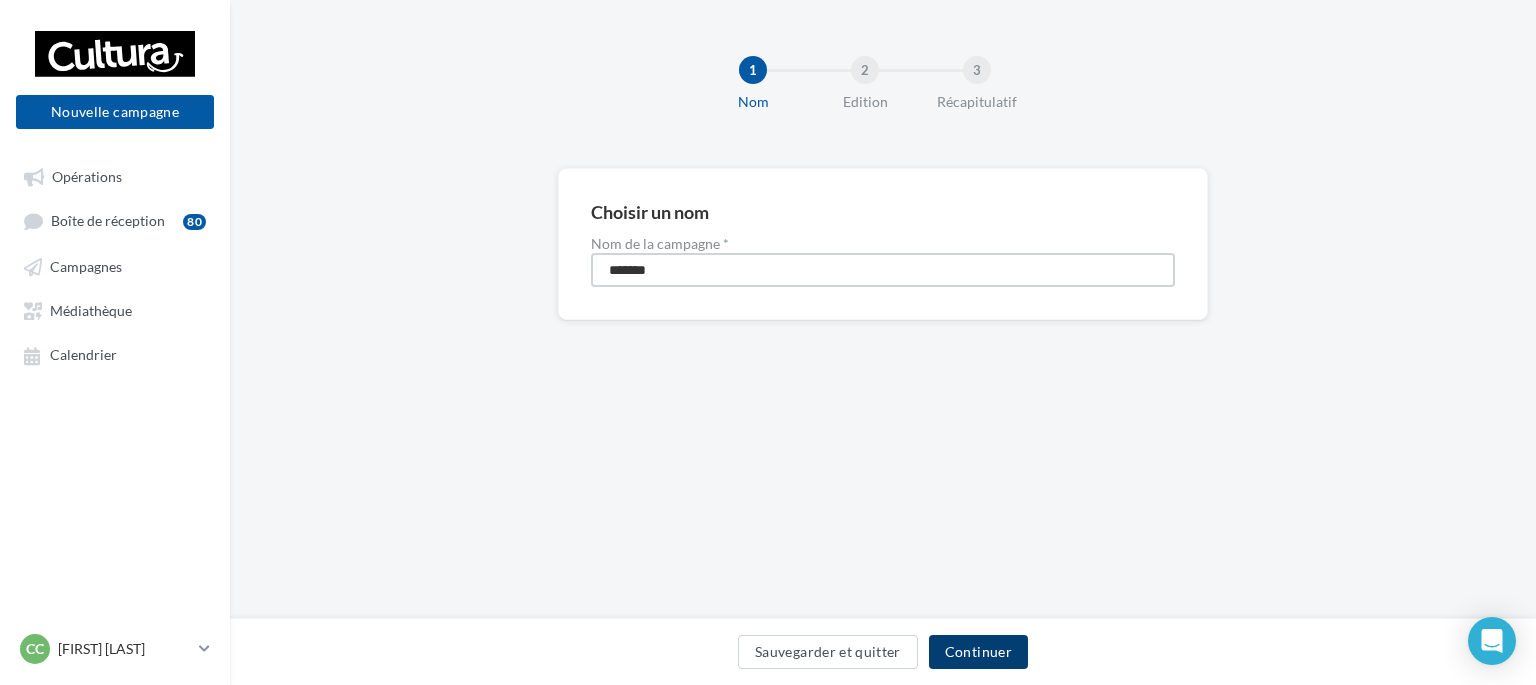 type on "*******" 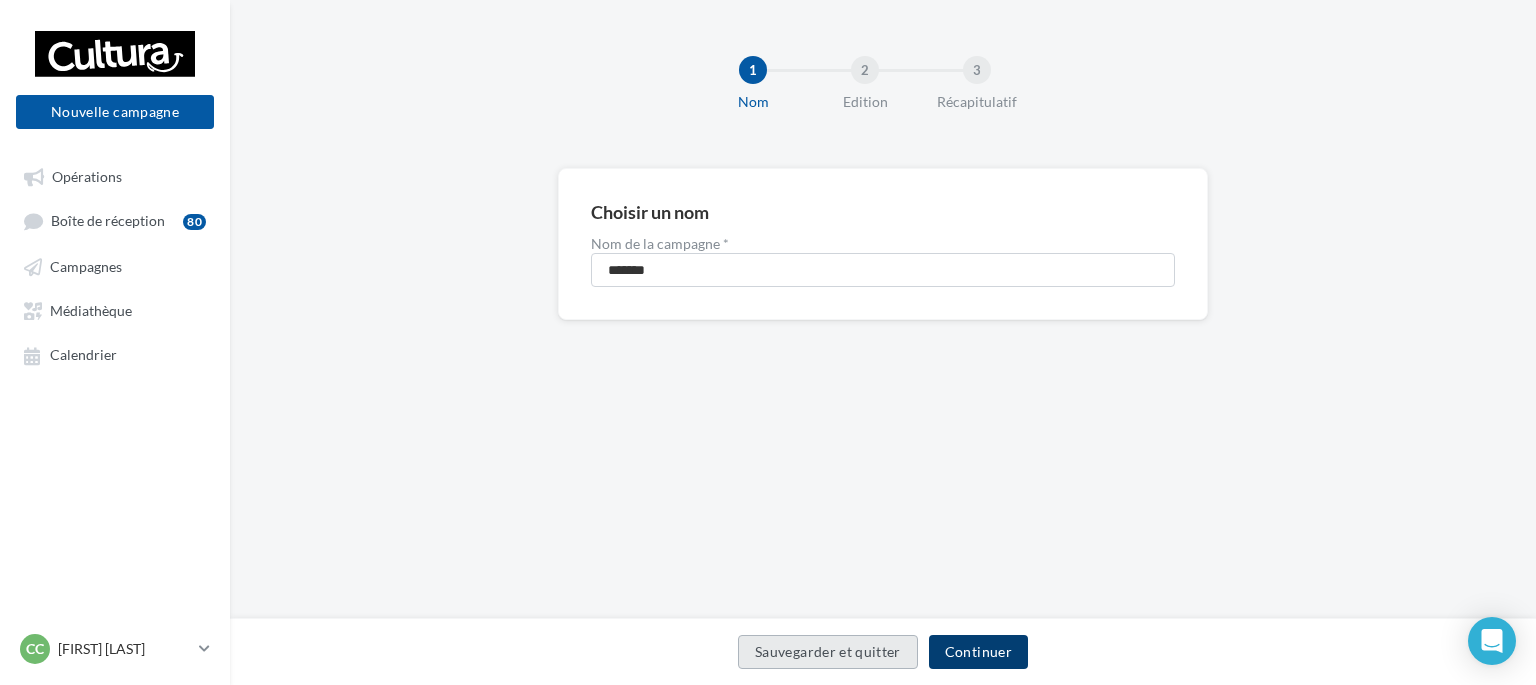 click on "Continuer" at bounding box center (978, 652) 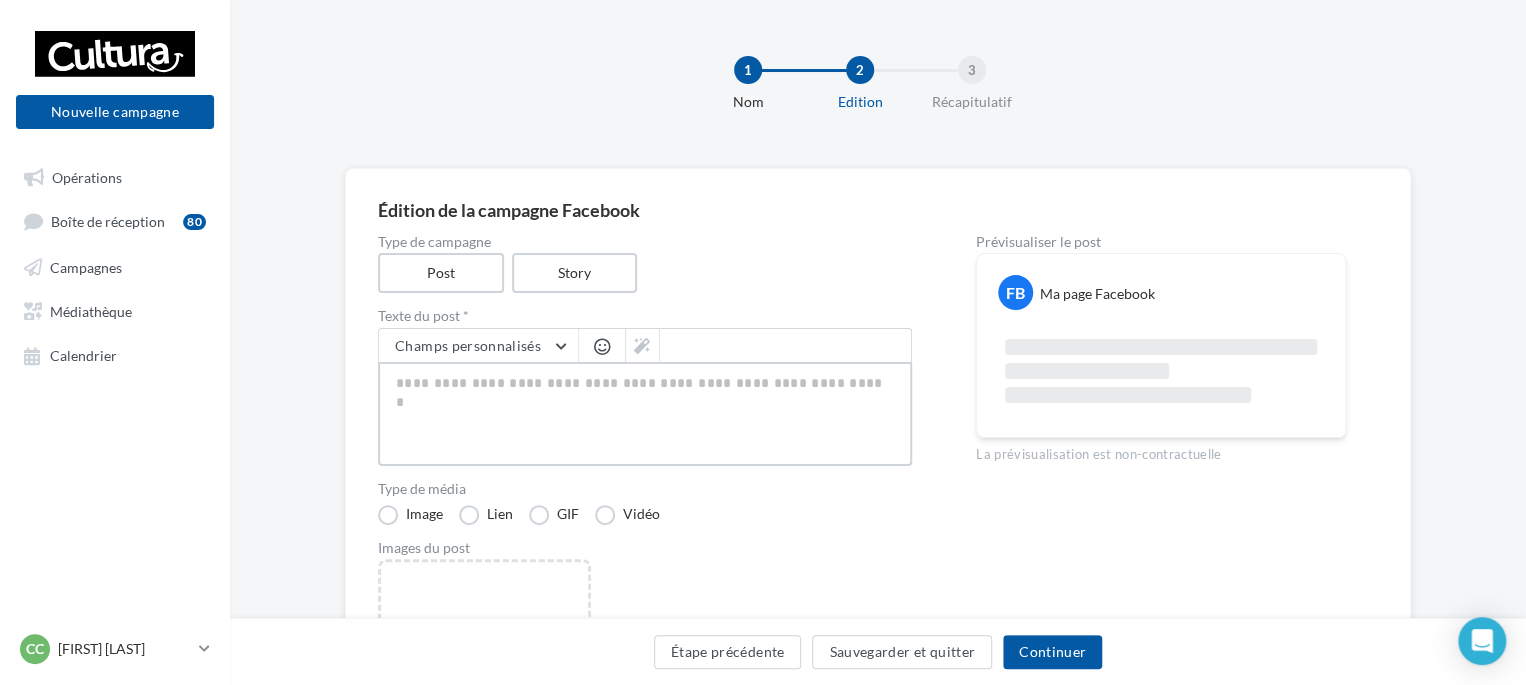 paste on "**********" 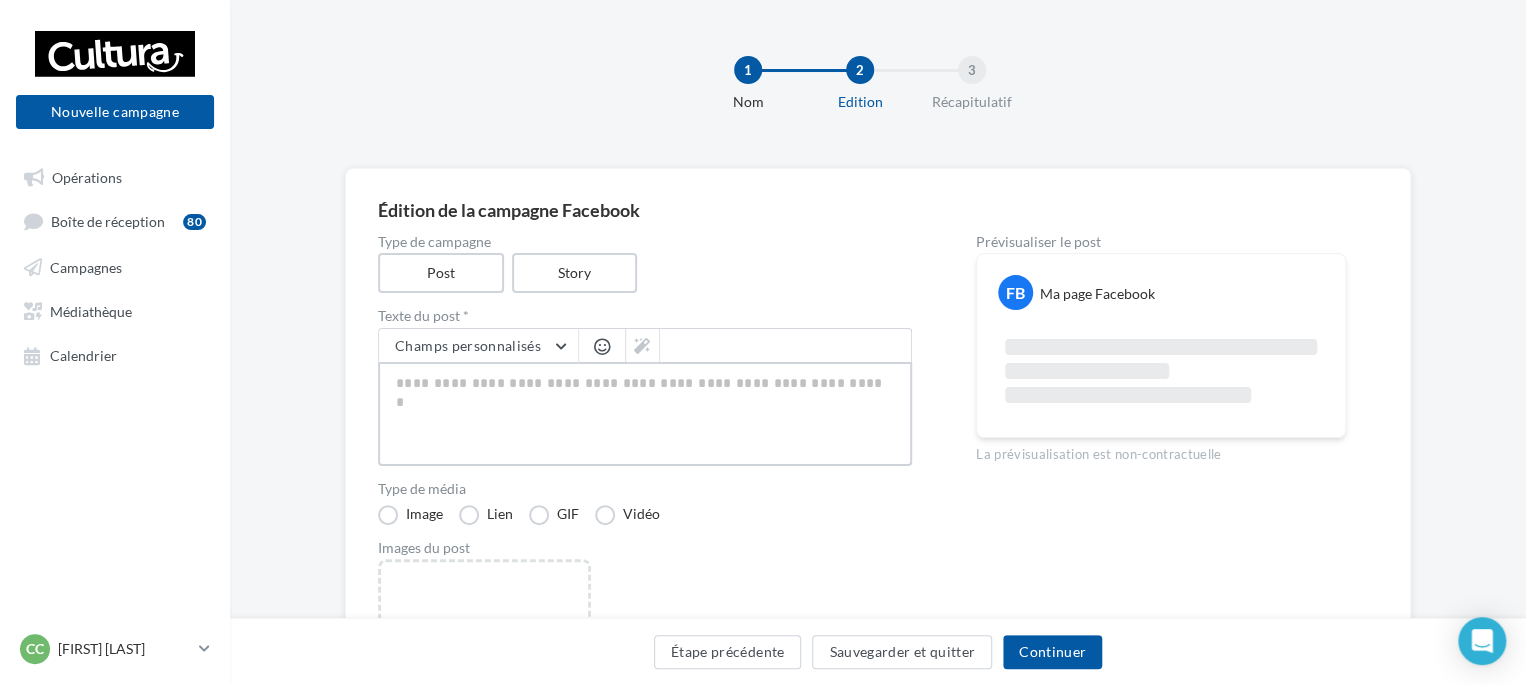 type on "**********" 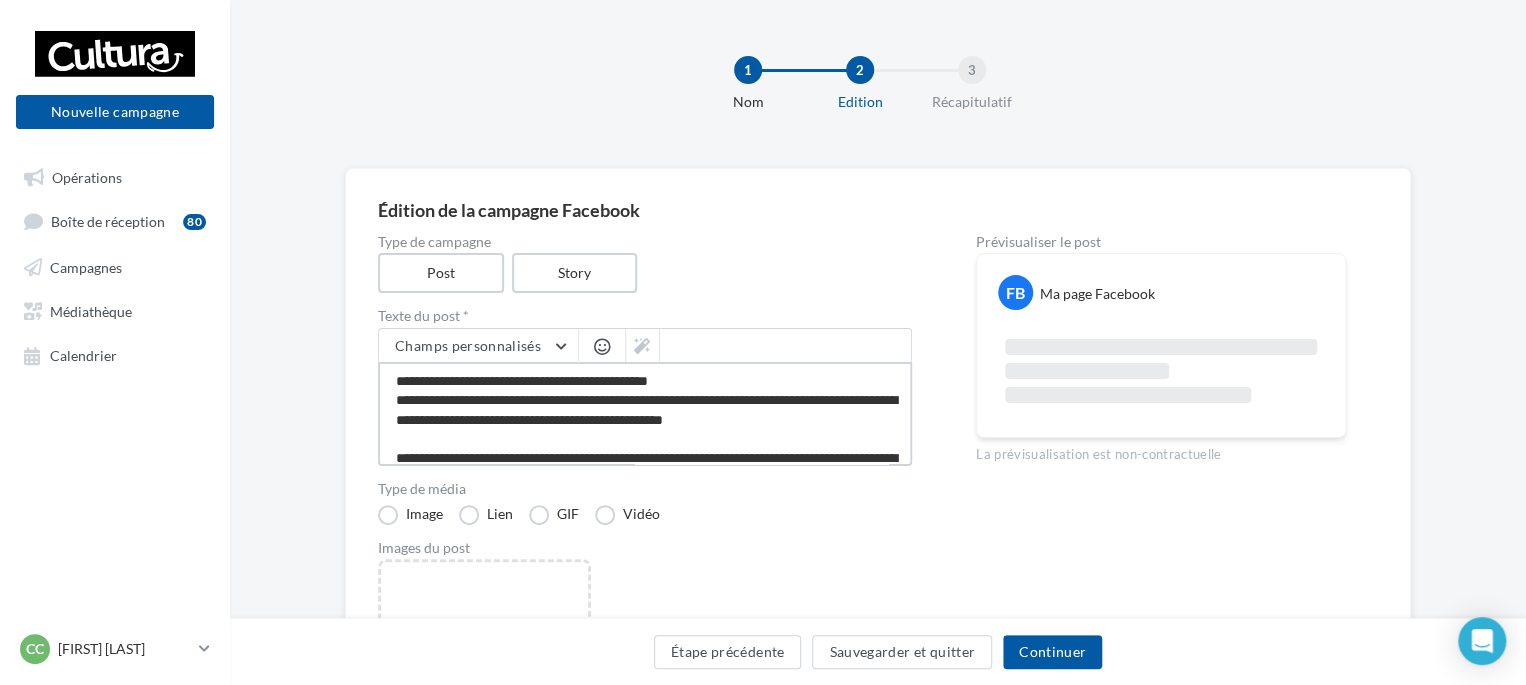 scroll, scrollTop: 203, scrollLeft: 0, axis: vertical 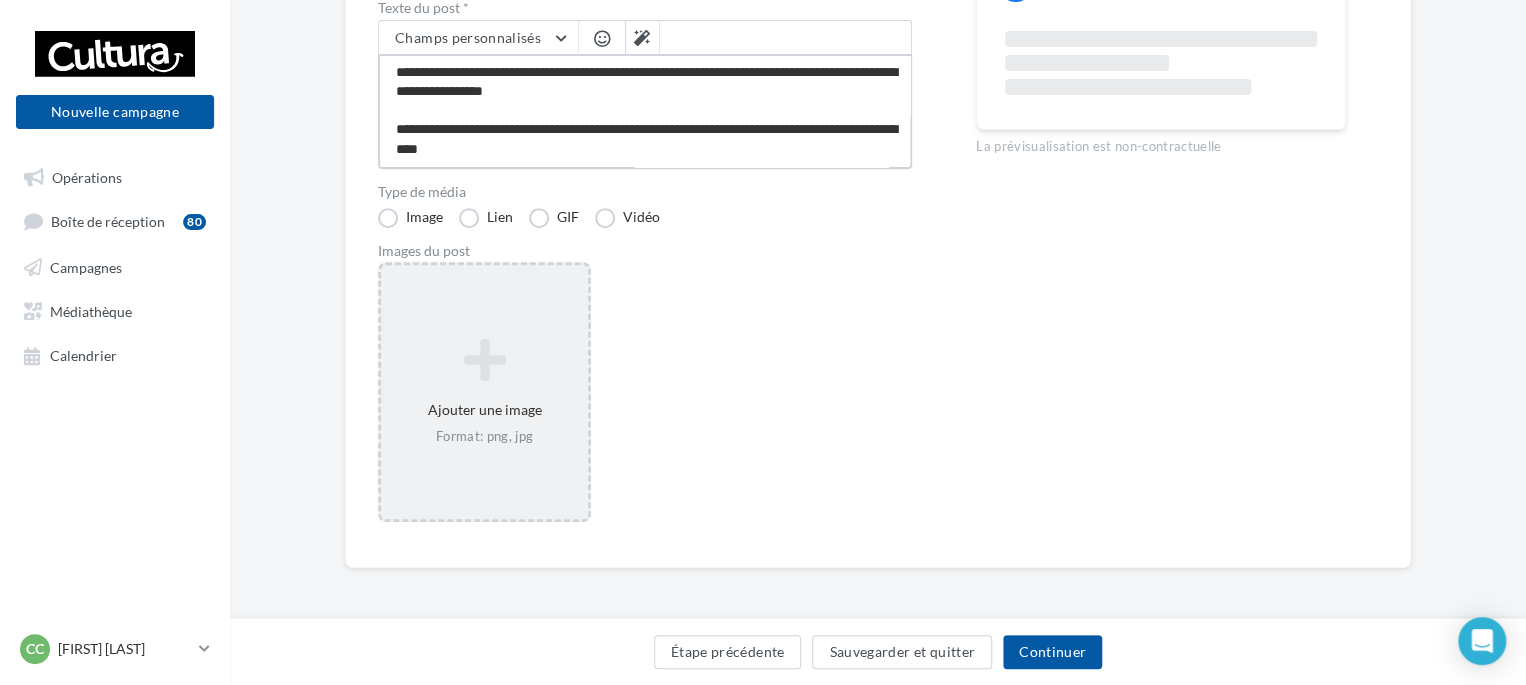 type on "**********" 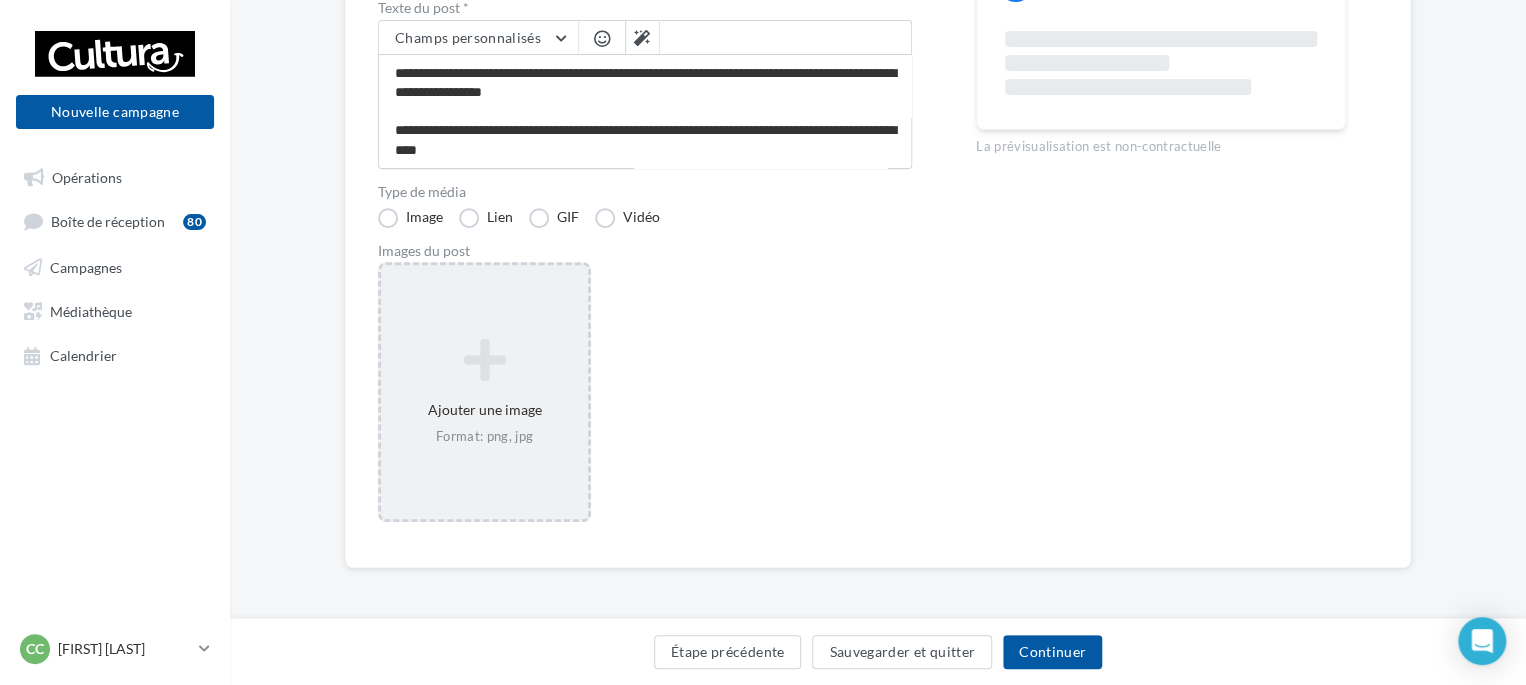 click on "Ajouter une image     Format: png, jpg" at bounding box center (484, 392) 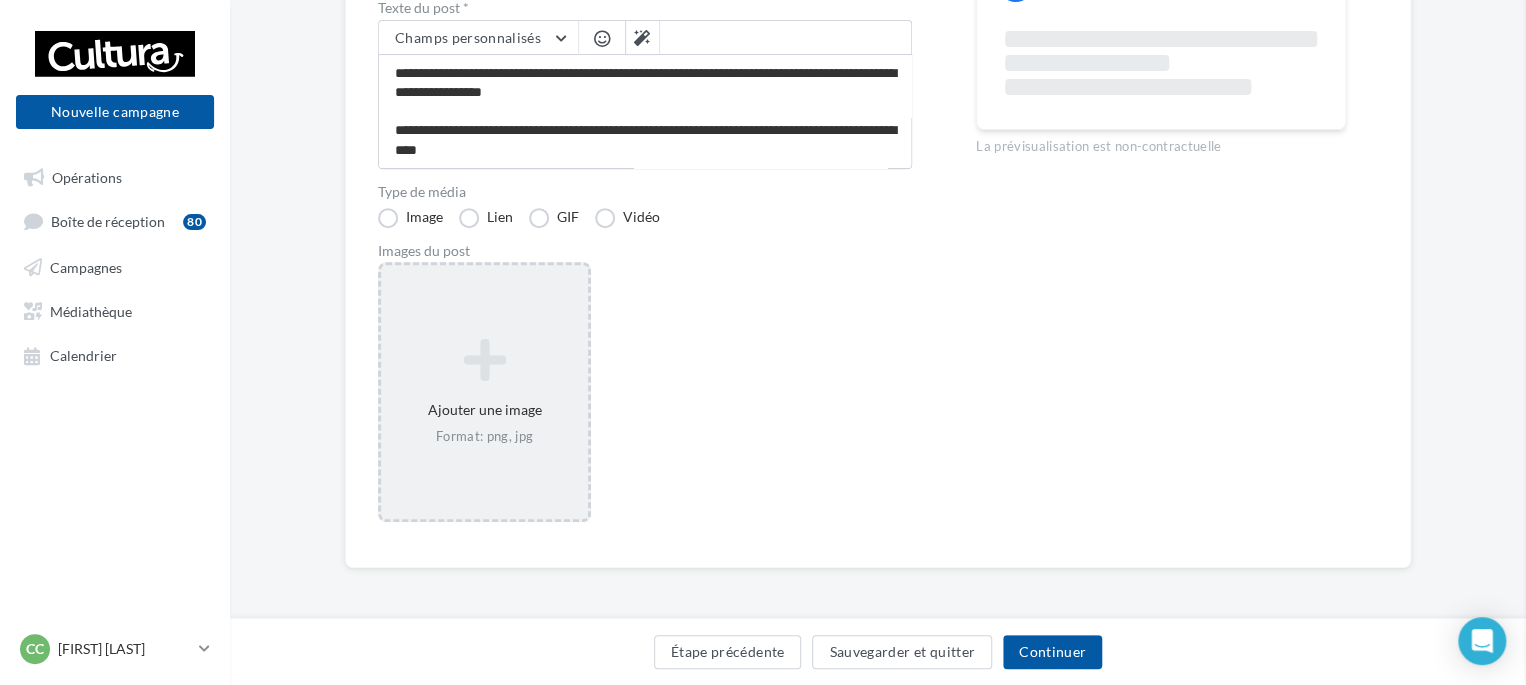 scroll, scrollTop: 298, scrollLeft: 0, axis: vertical 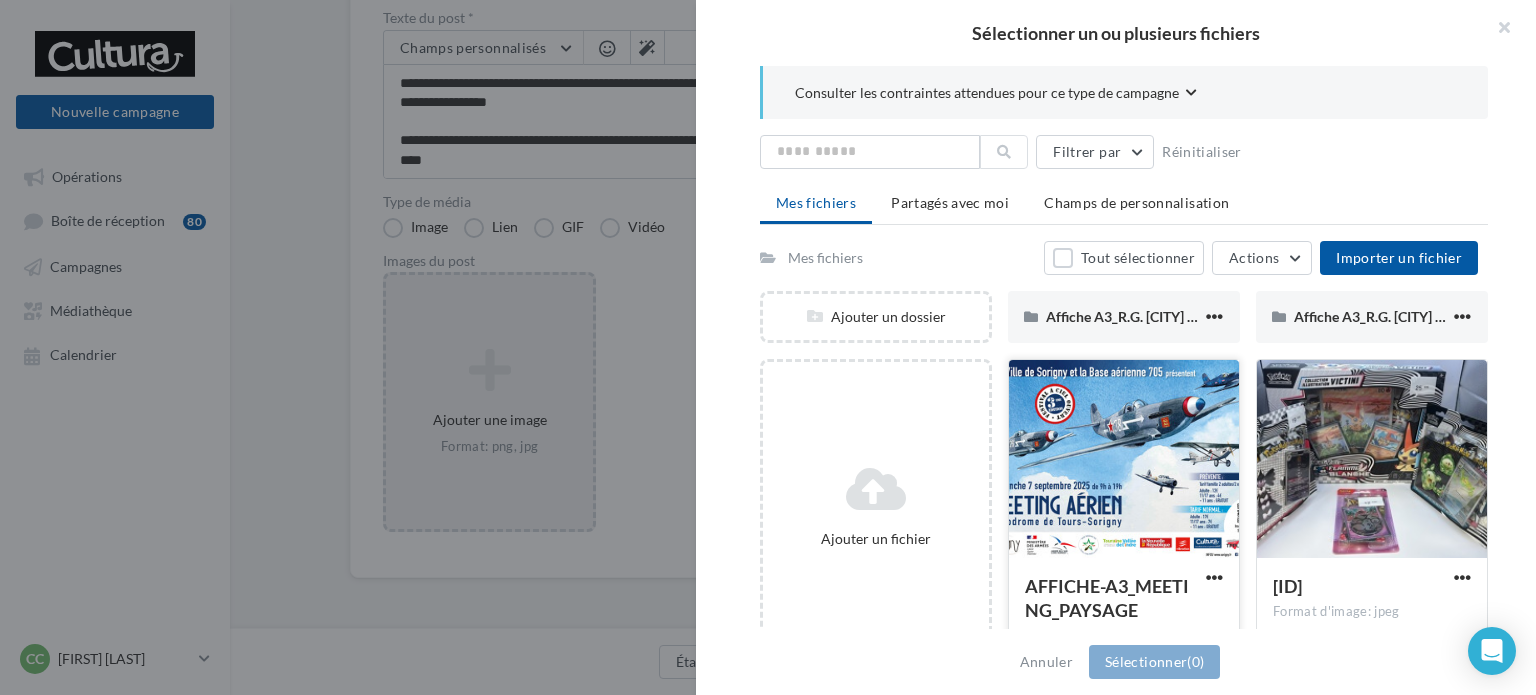 click at bounding box center [1124, 460] 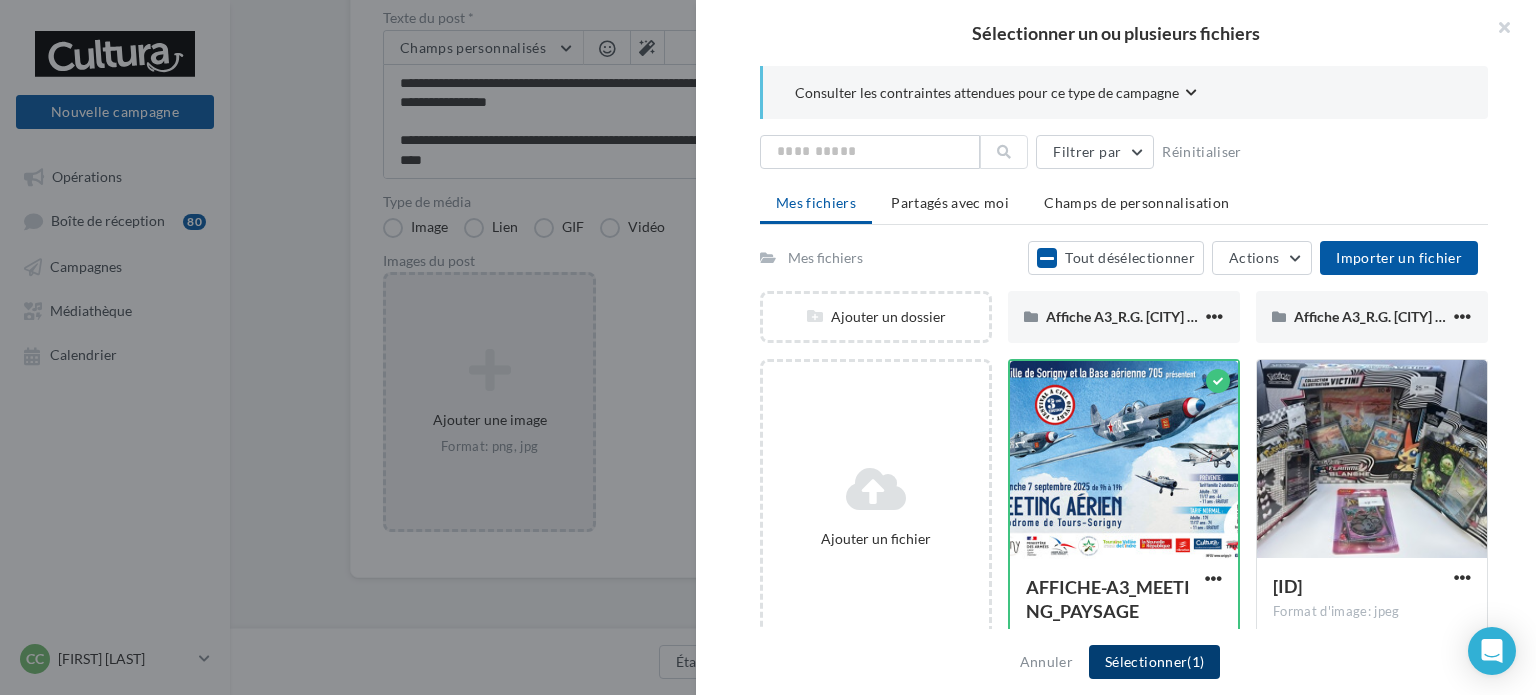 click on "Sélectionner   (1)" at bounding box center [1154, 662] 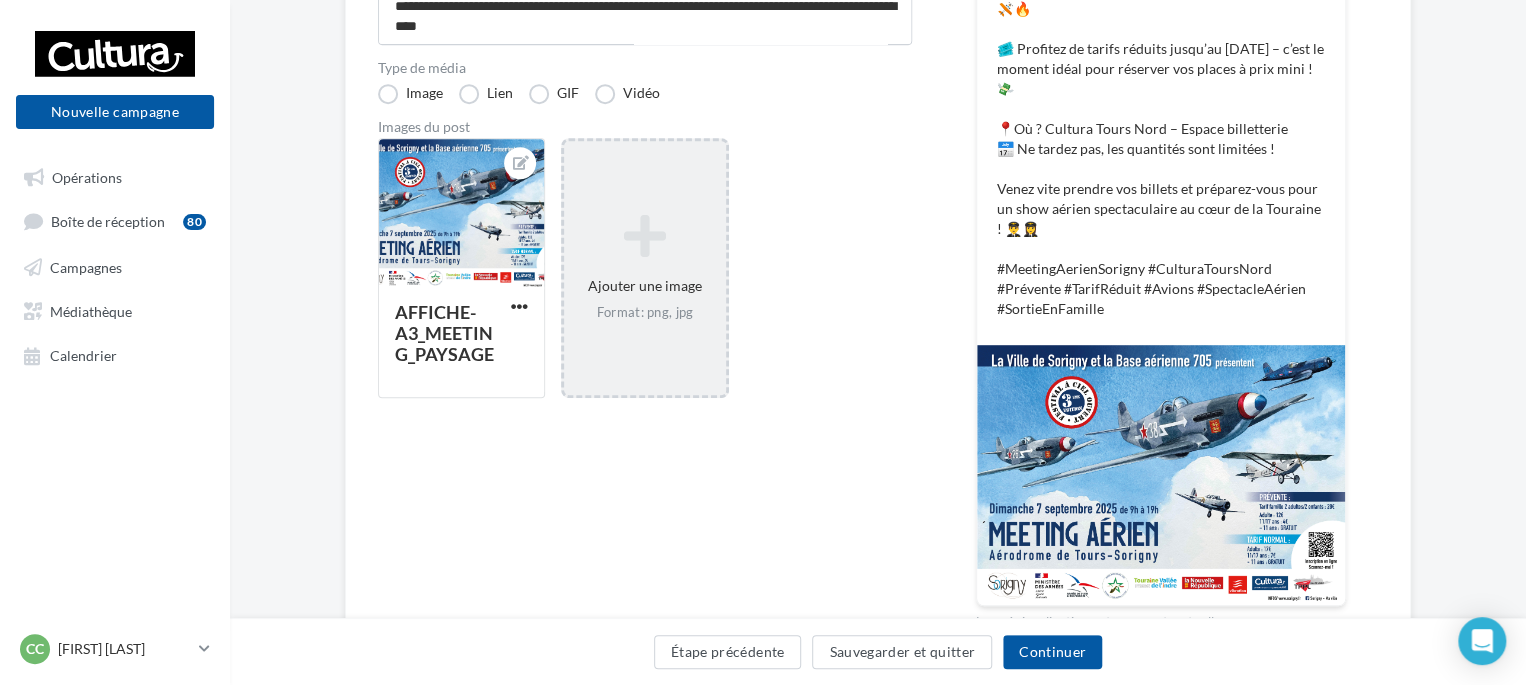 scroll, scrollTop: 445, scrollLeft: 0, axis: vertical 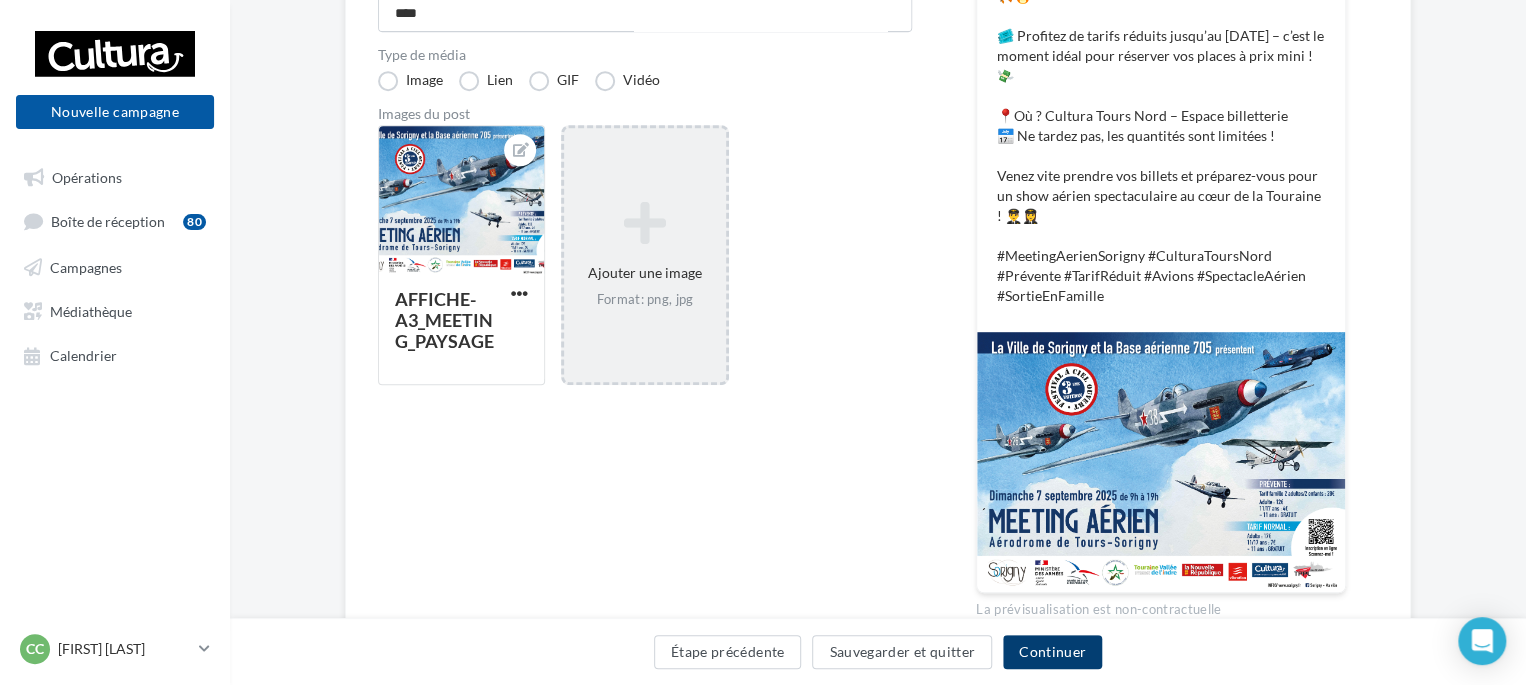 click on "Continuer" at bounding box center [1052, 652] 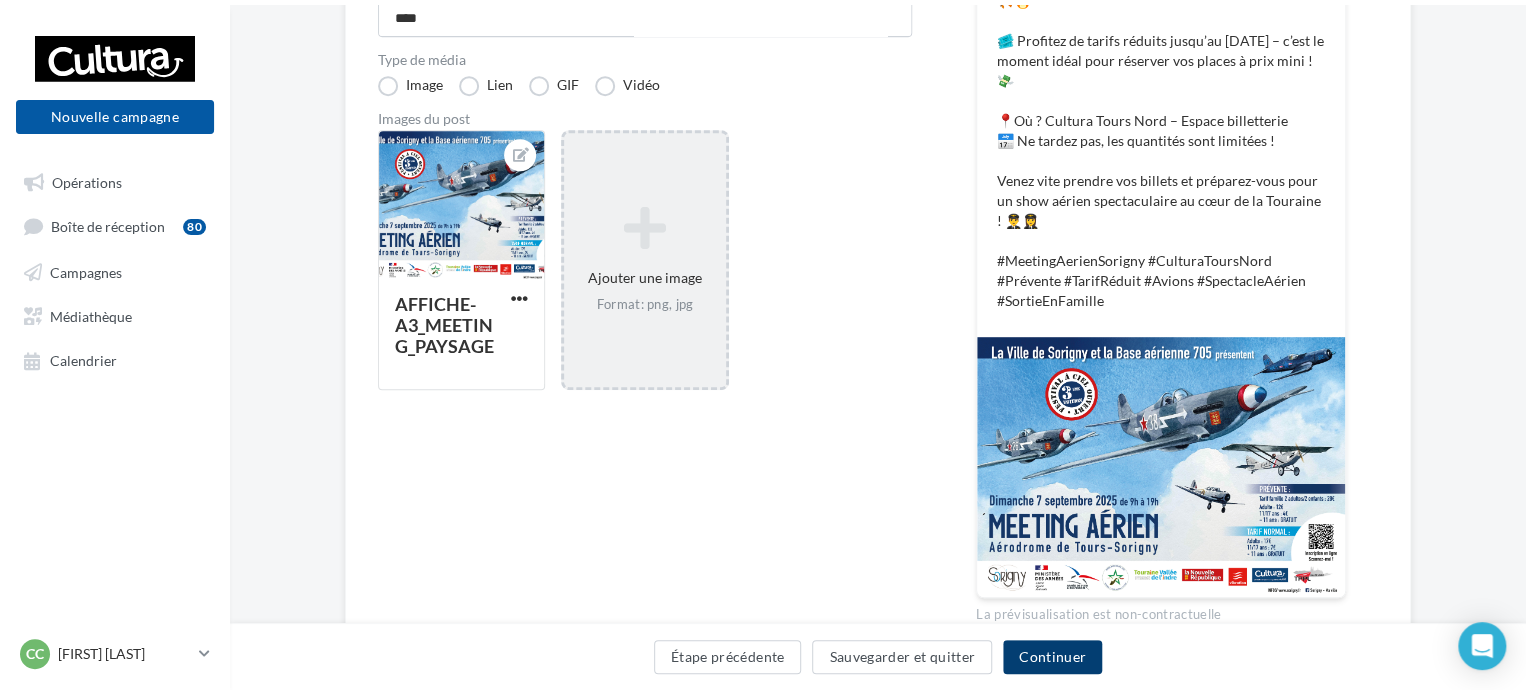 scroll, scrollTop: 0, scrollLeft: 0, axis: both 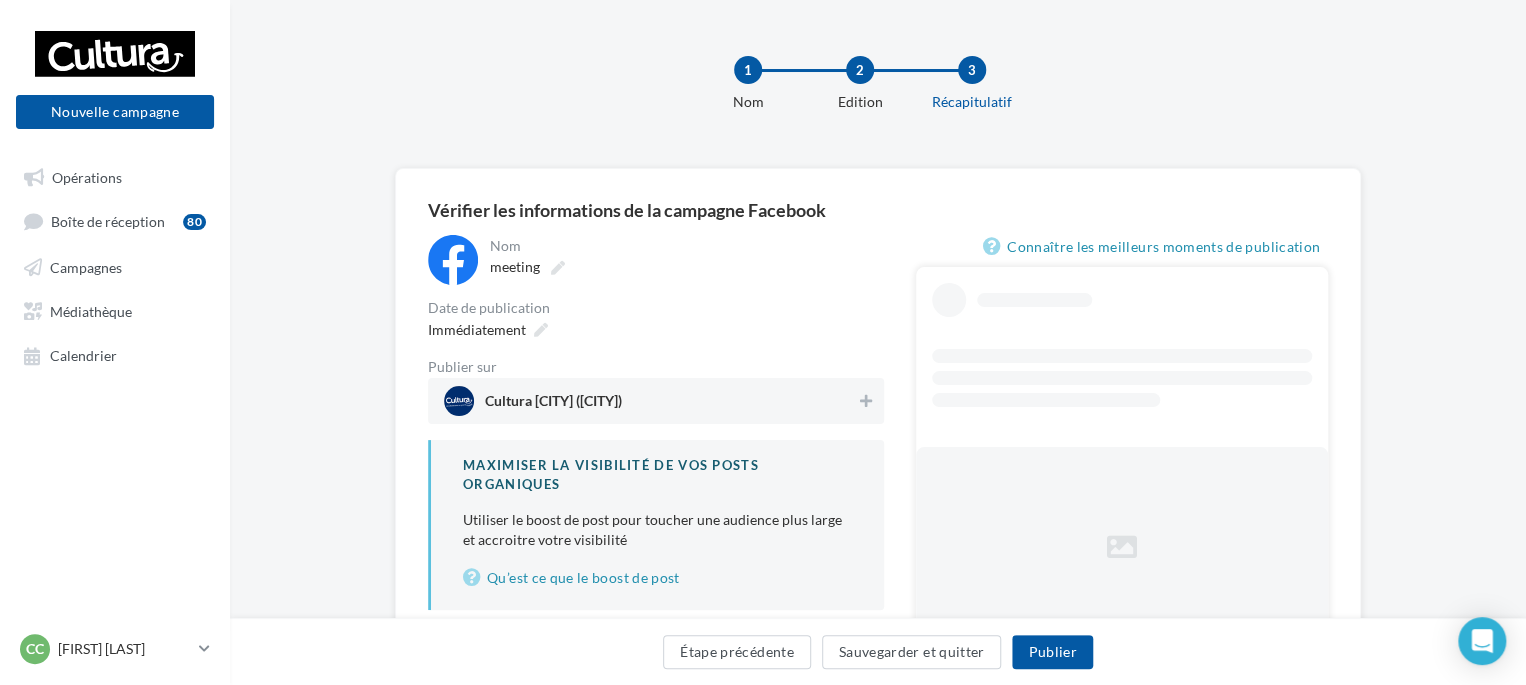 click on "Cultura Tours Nord (Tours)" at bounding box center (650, 401) 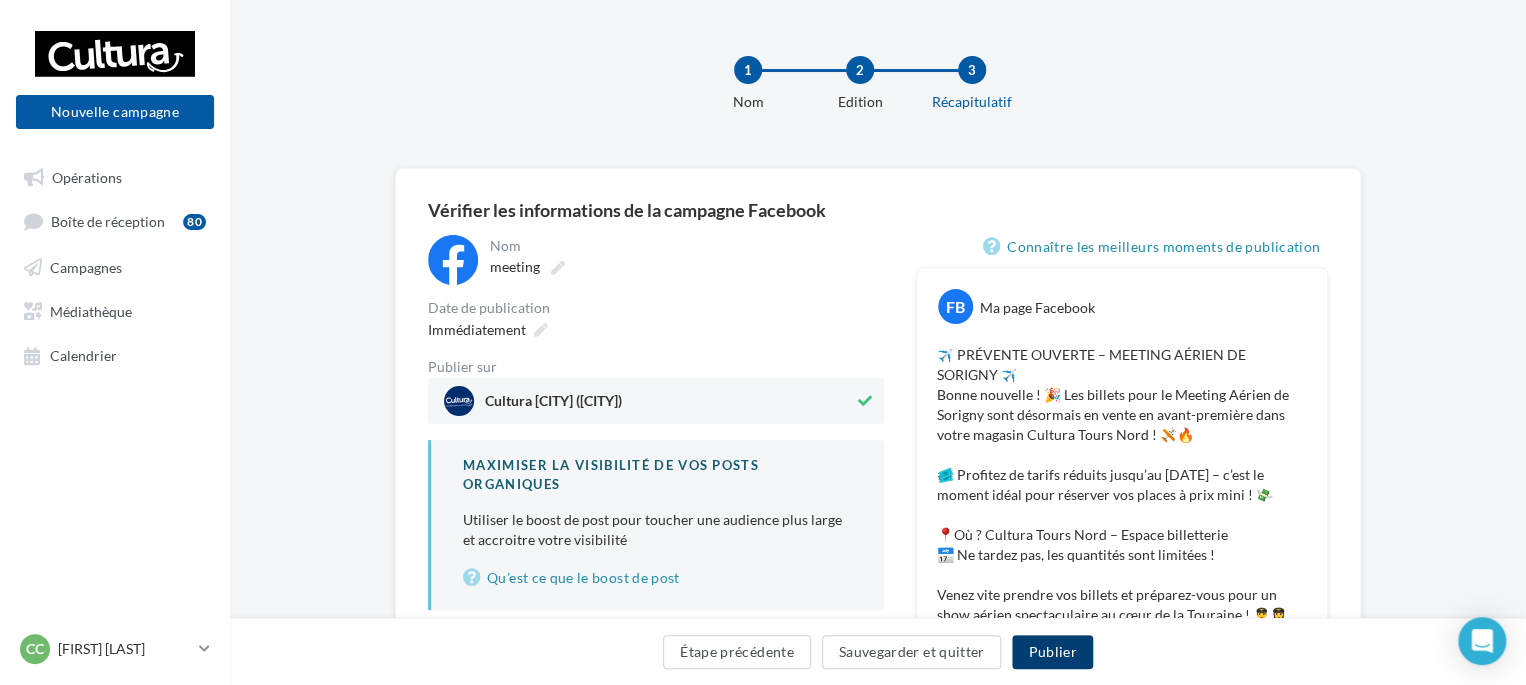 click on "Publier" at bounding box center [1052, 652] 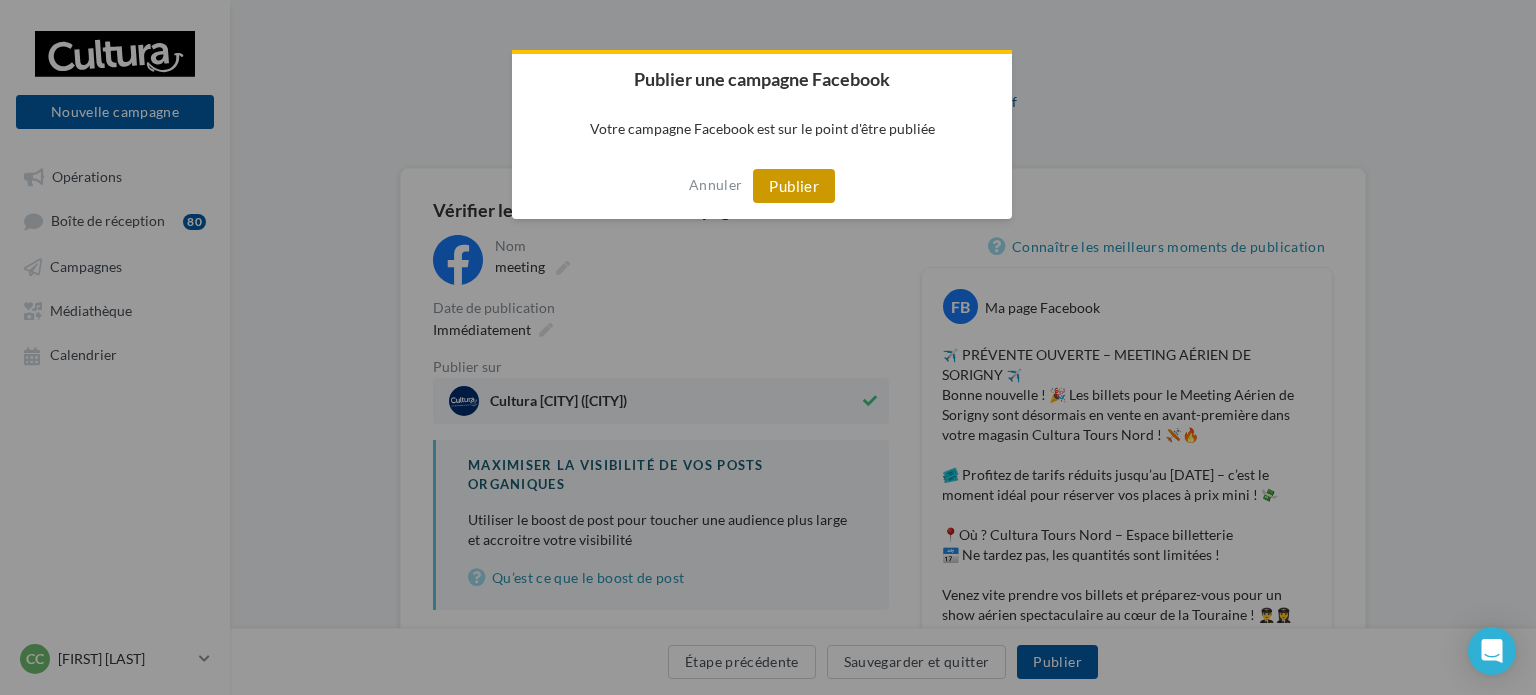 click on "Publier" at bounding box center (794, 186) 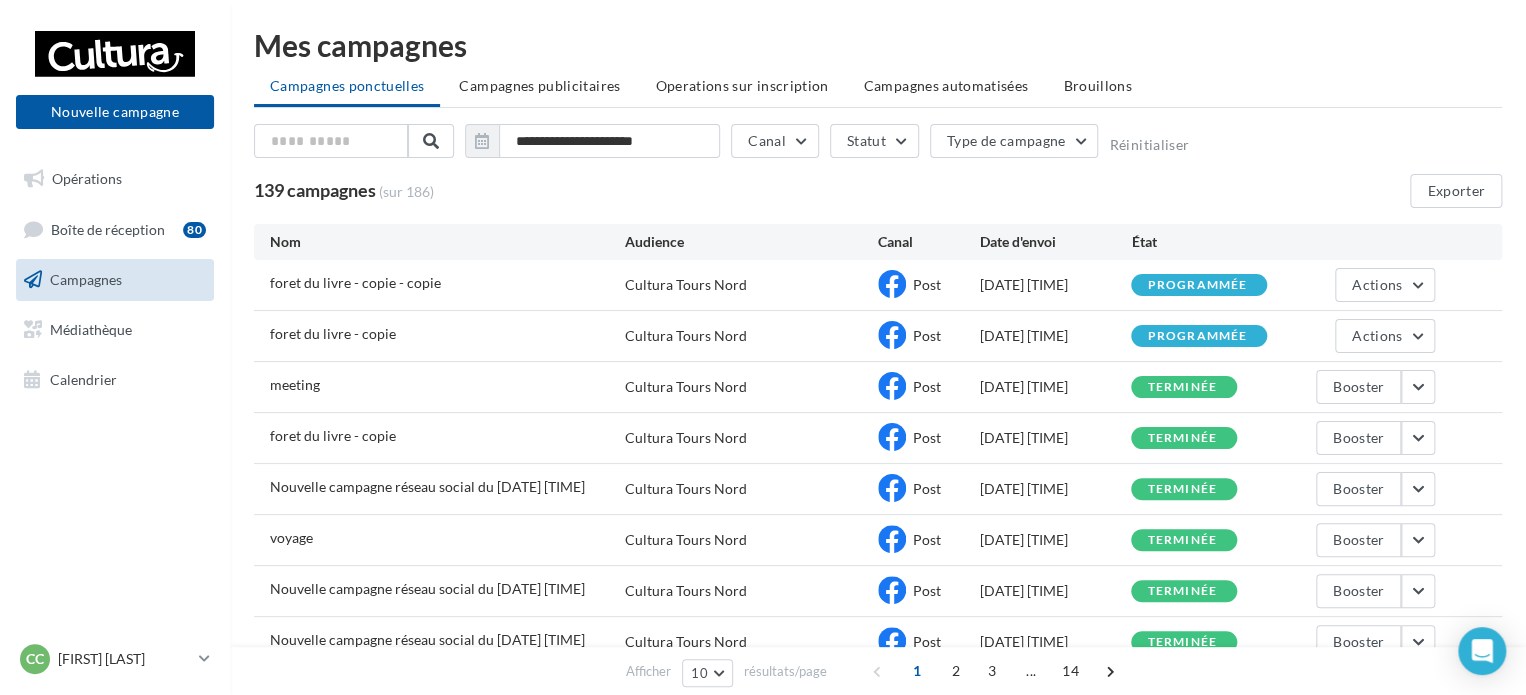 scroll, scrollTop: 0, scrollLeft: 0, axis: both 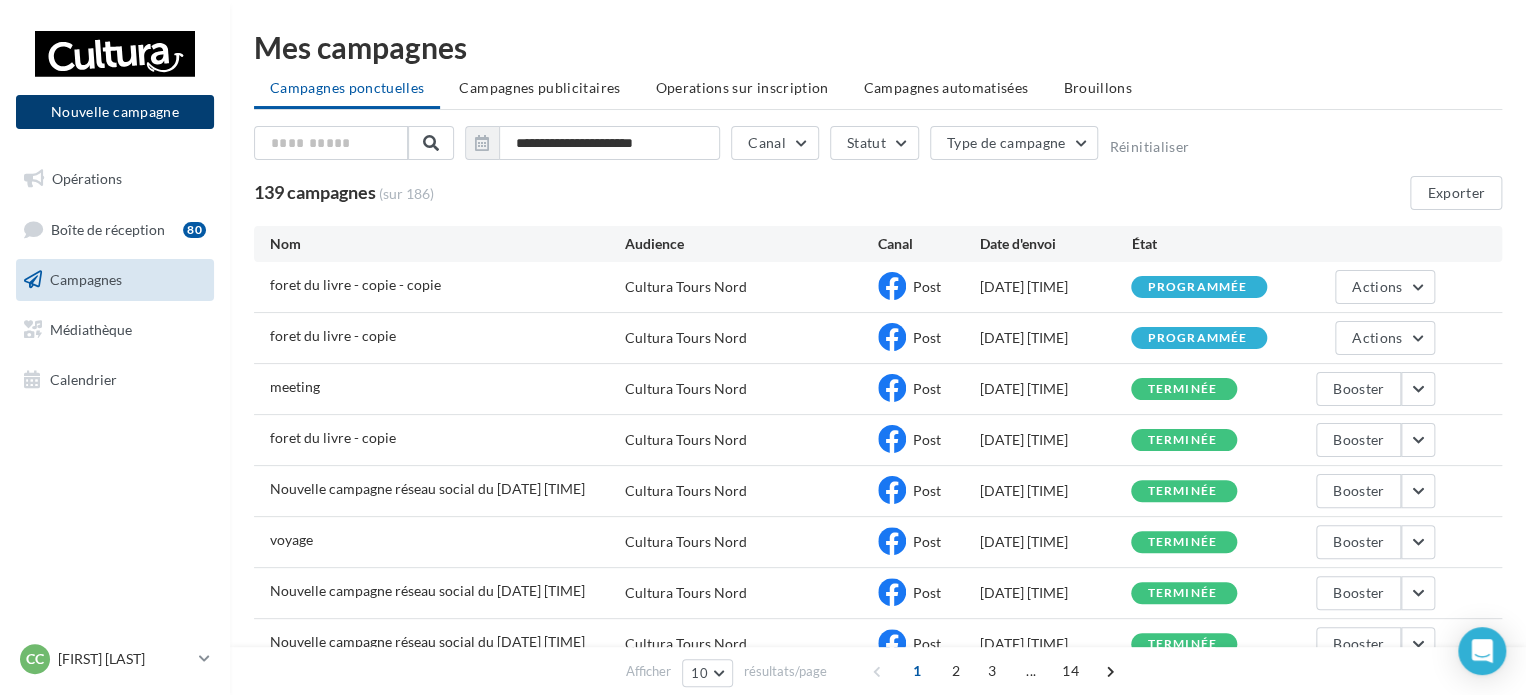 click on "Nouvelle campagne" at bounding box center [115, 112] 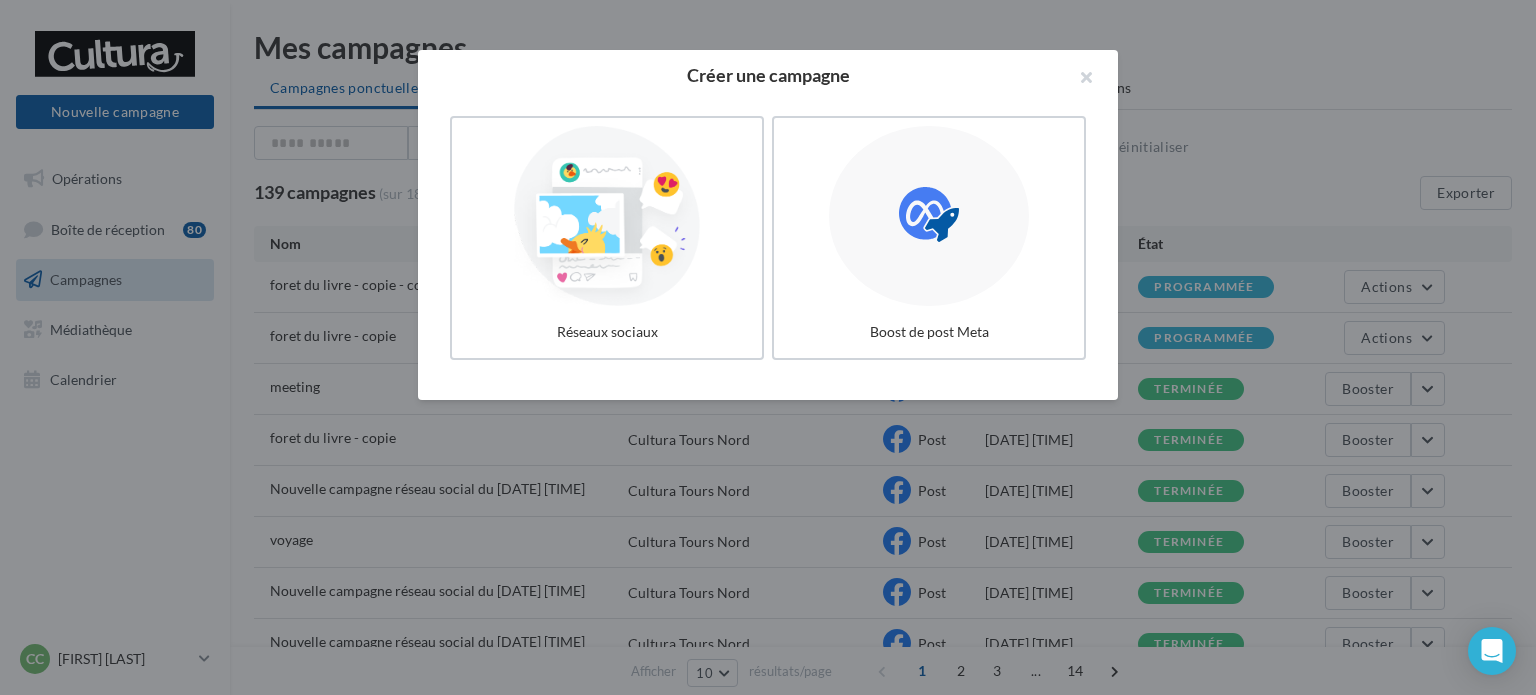 click on "Réseaux sociaux" at bounding box center [607, 332] 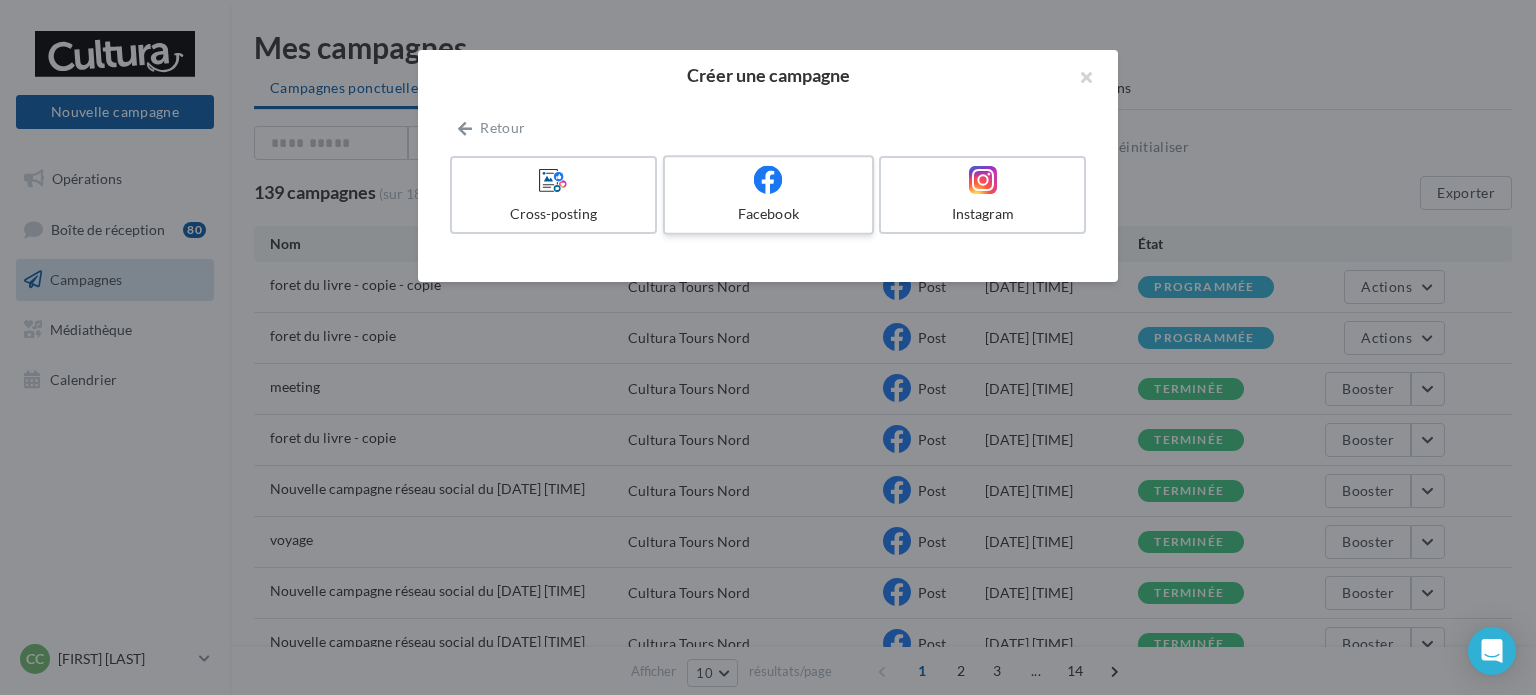 click on "Facebook" at bounding box center [768, 214] 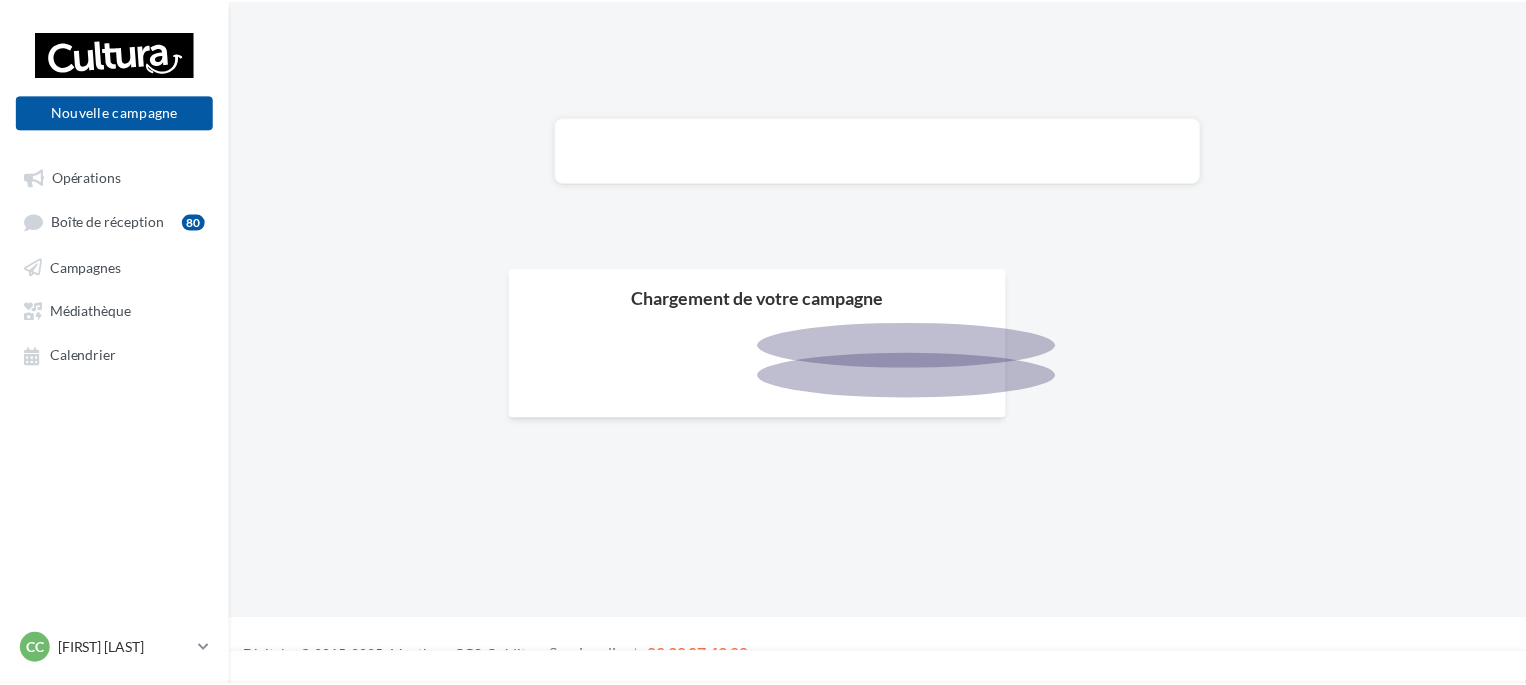 scroll, scrollTop: 0, scrollLeft: 0, axis: both 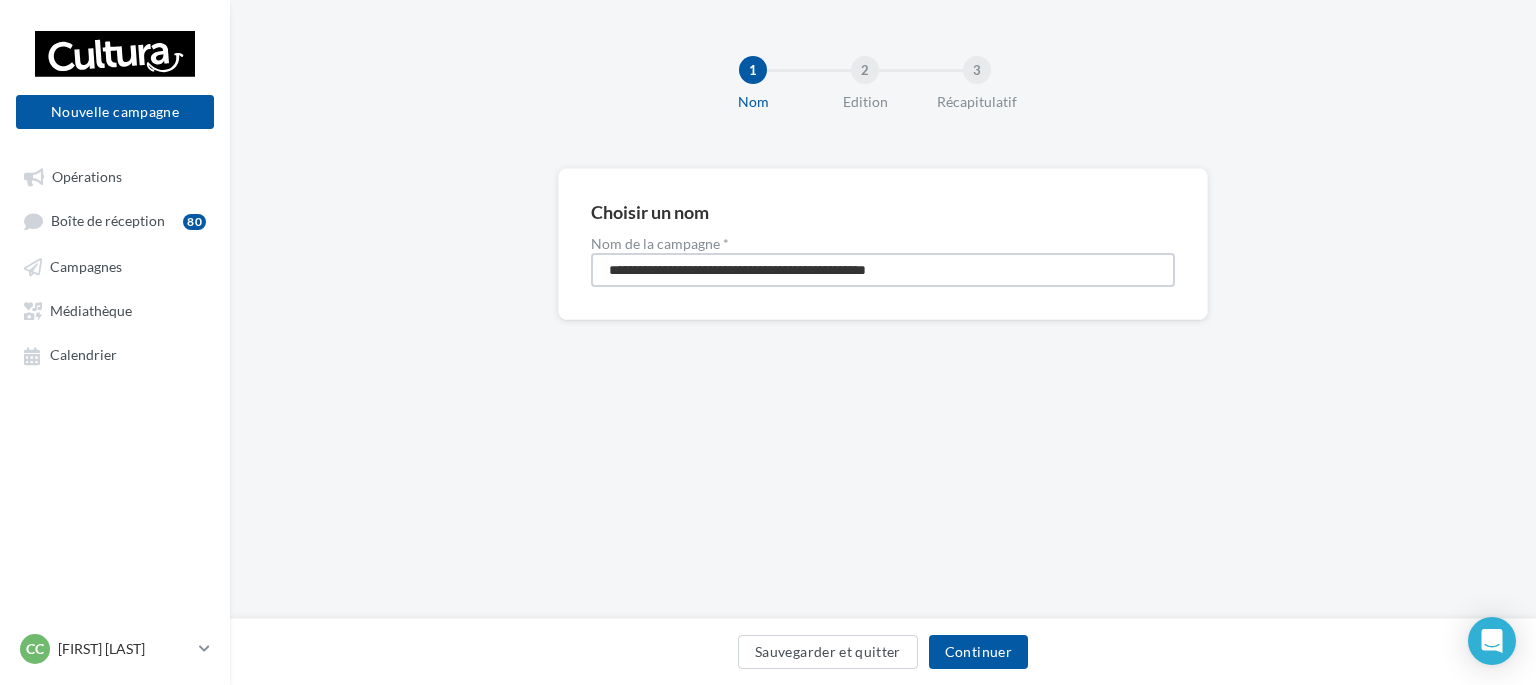 drag, startPoint x: 949, startPoint y: 274, endPoint x: 322, endPoint y: 283, distance: 627.0646 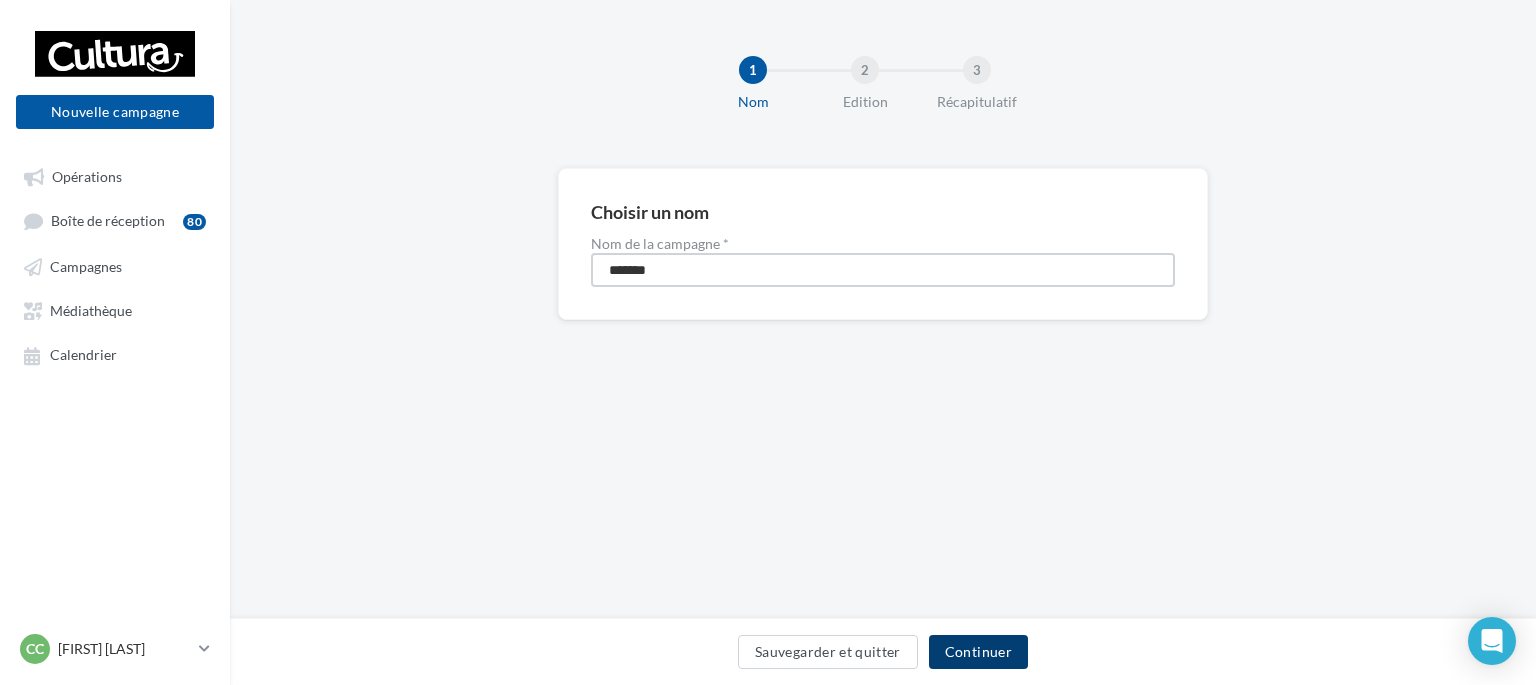 type on "*******" 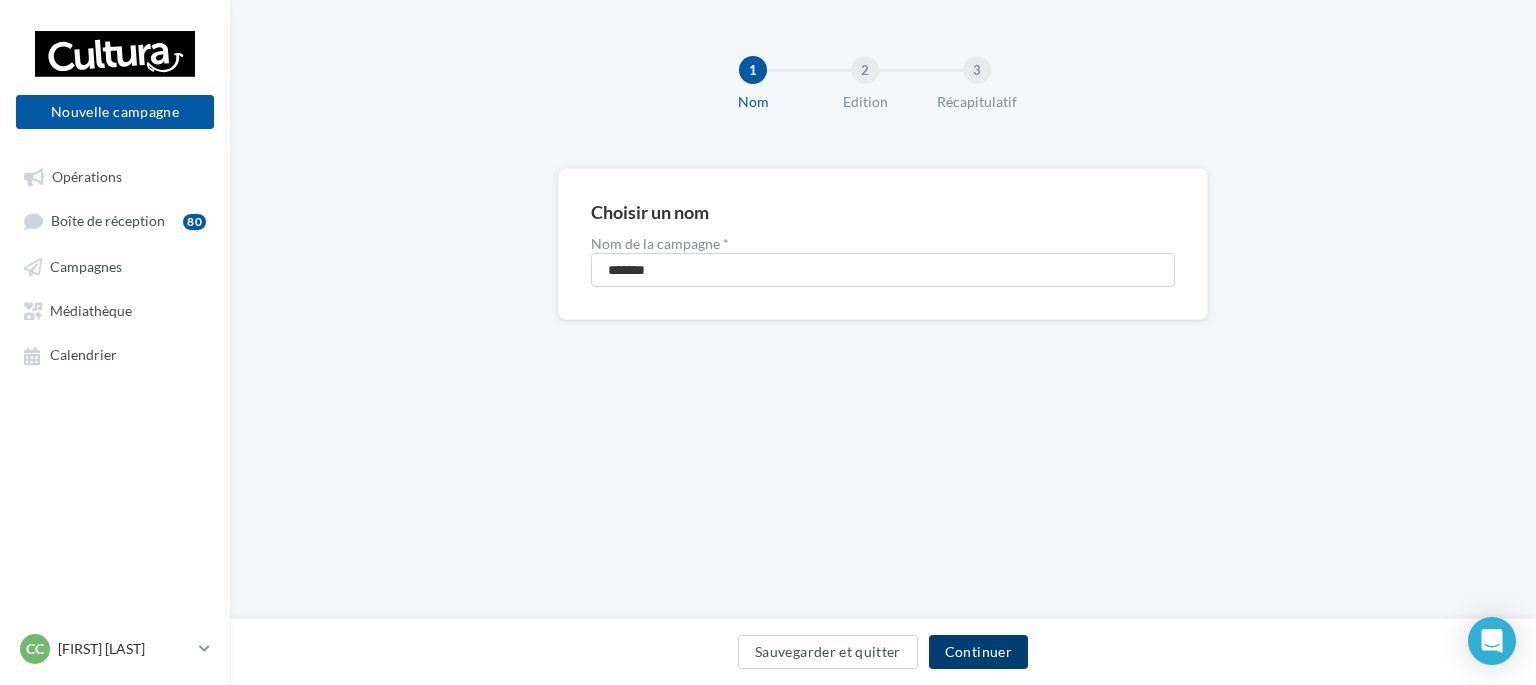 click on "Continuer" at bounding box center [978, 652] 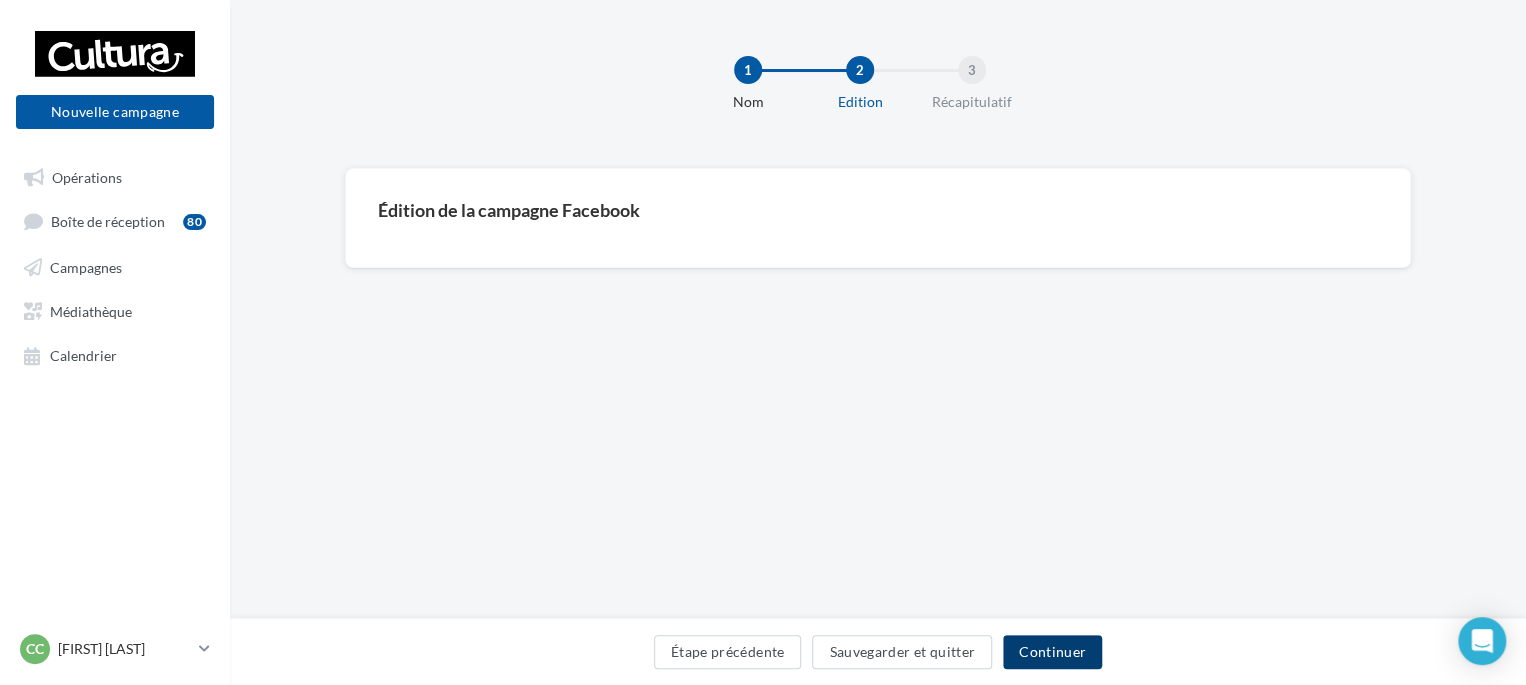 click on "Continuer" at bounding box center (1052, 652) 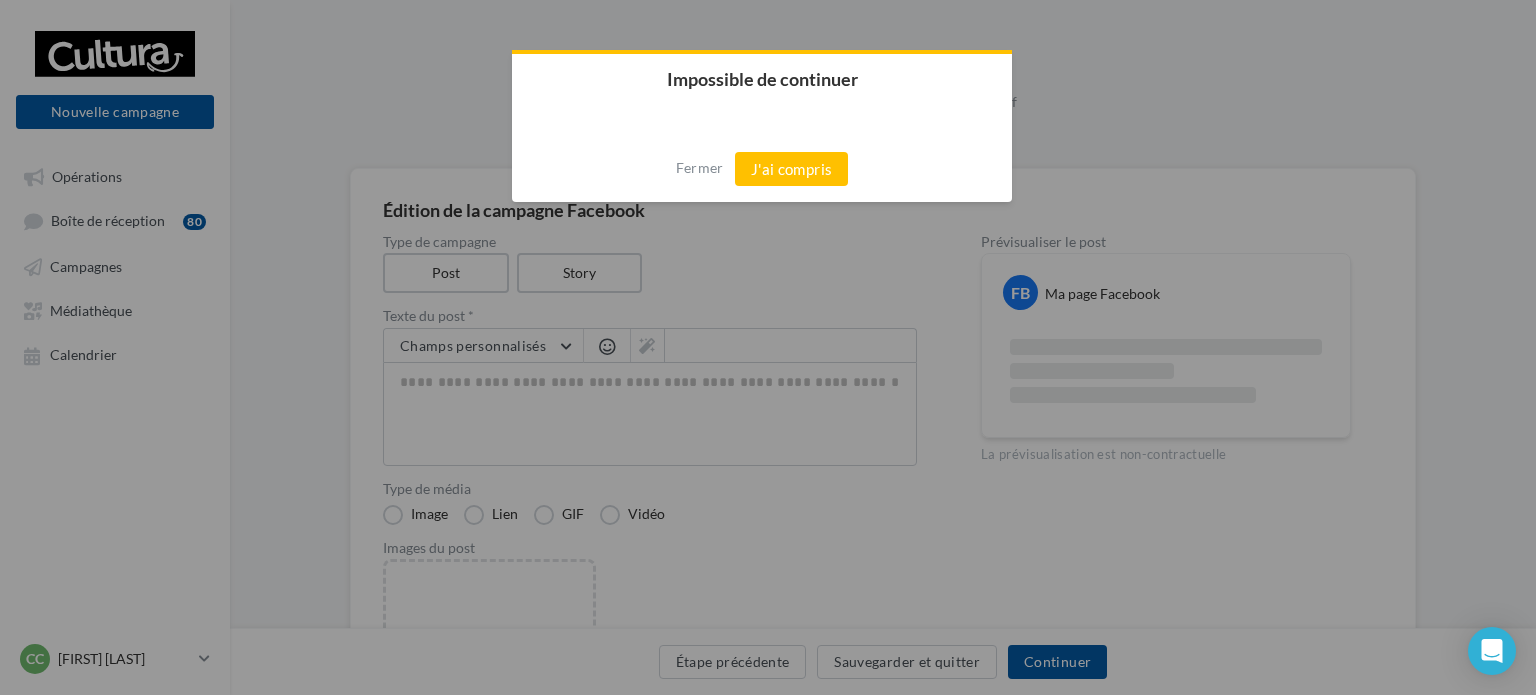 click on "J'ai compris" at bounding box center [792, 169] 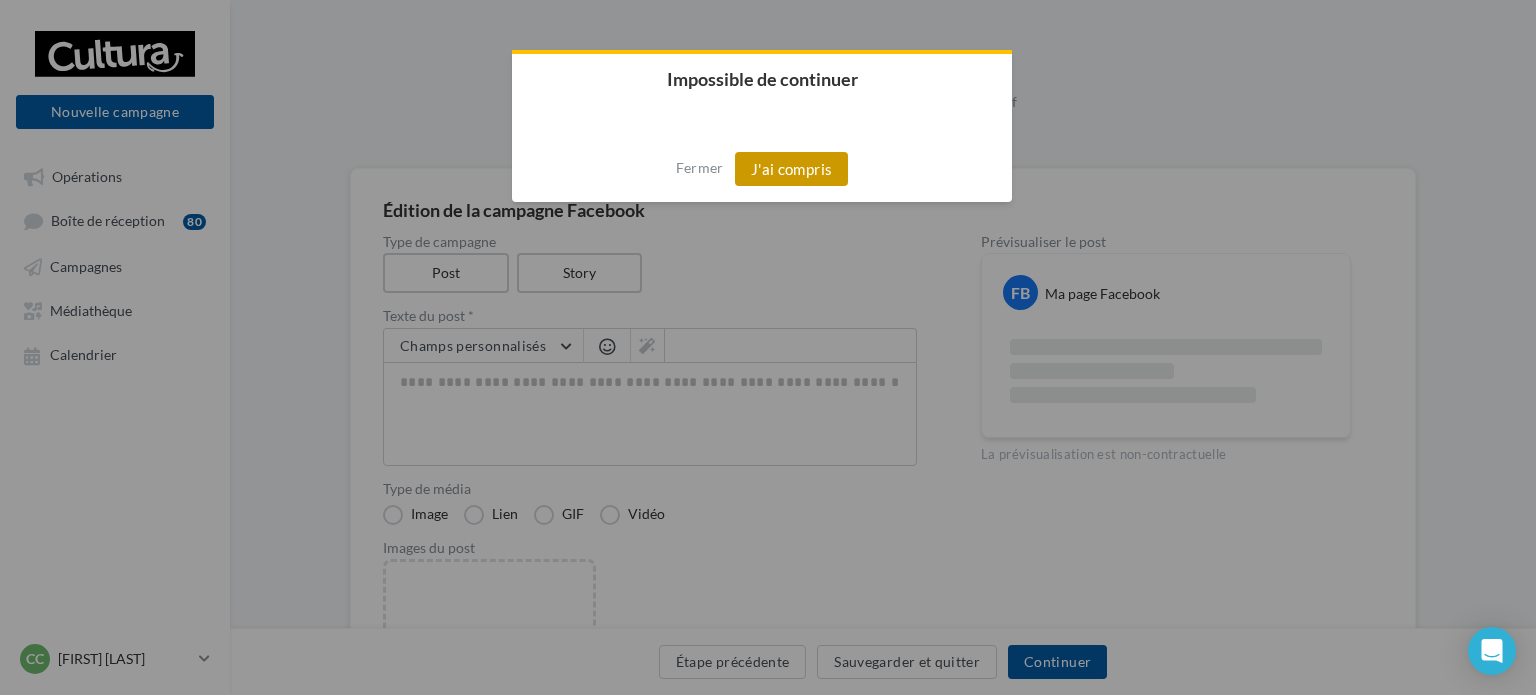 click on "J'ai compris" at bounding box center [792, 169] 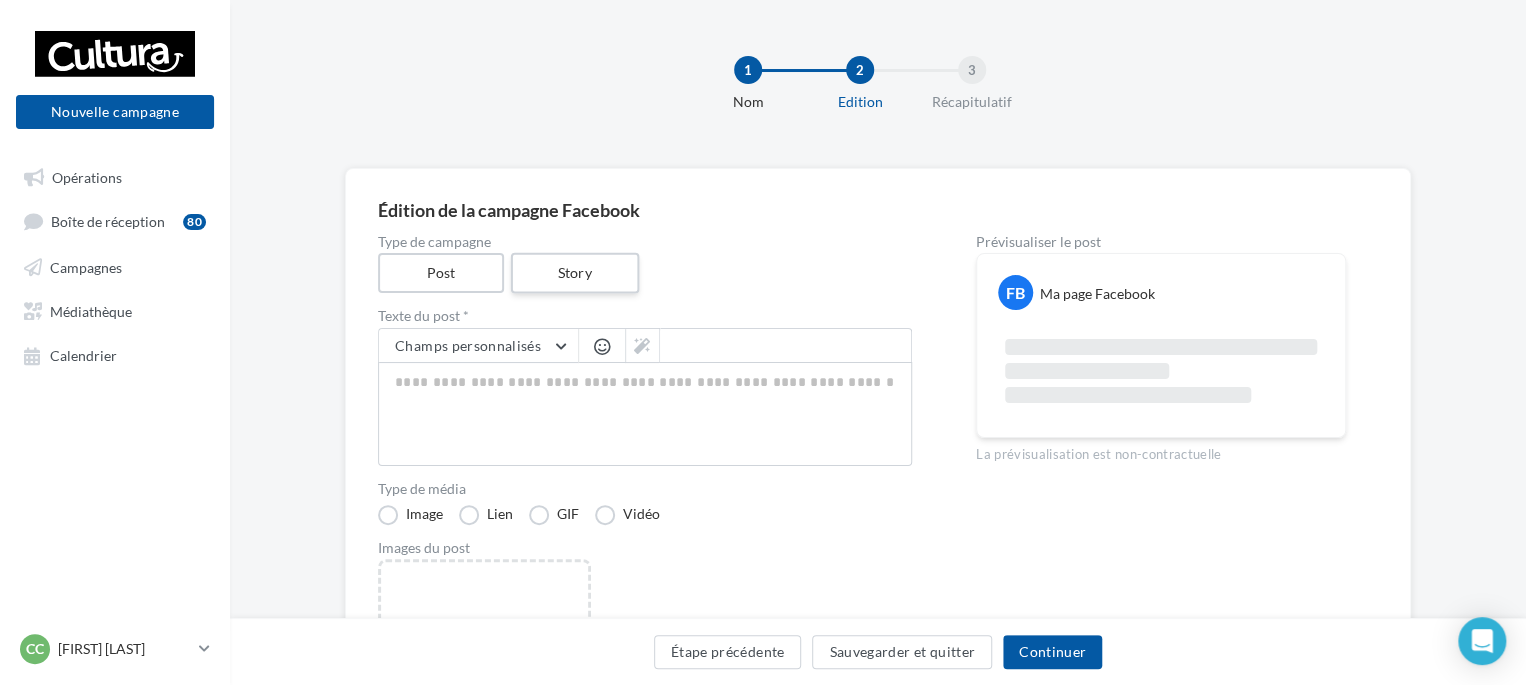 click on "Story" at bounding box center [574, 273] 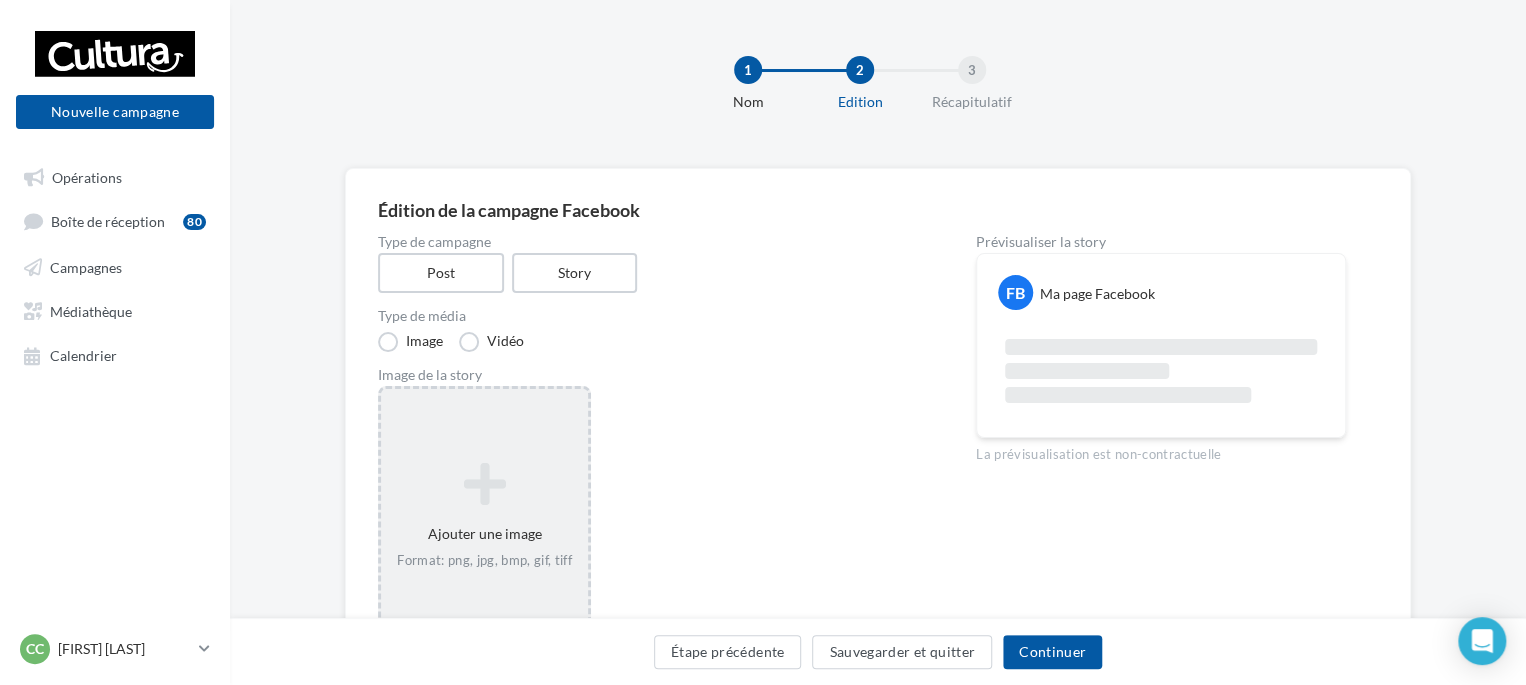 click on "Ajouter une image     Format: png, jpg, bmp, gif, tiff" at bounding box center (484, 516) 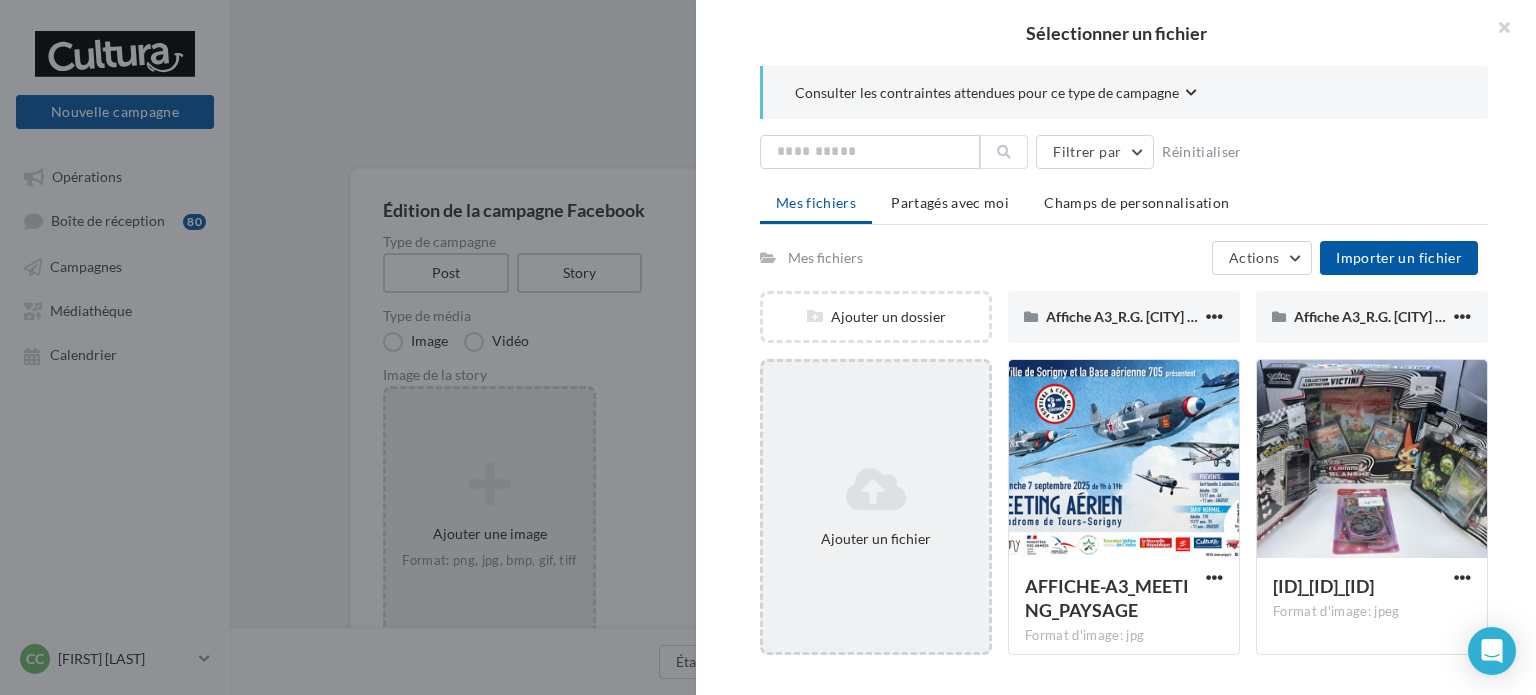 click on "Ajouter un fichier" at bounding box center [876, 507] 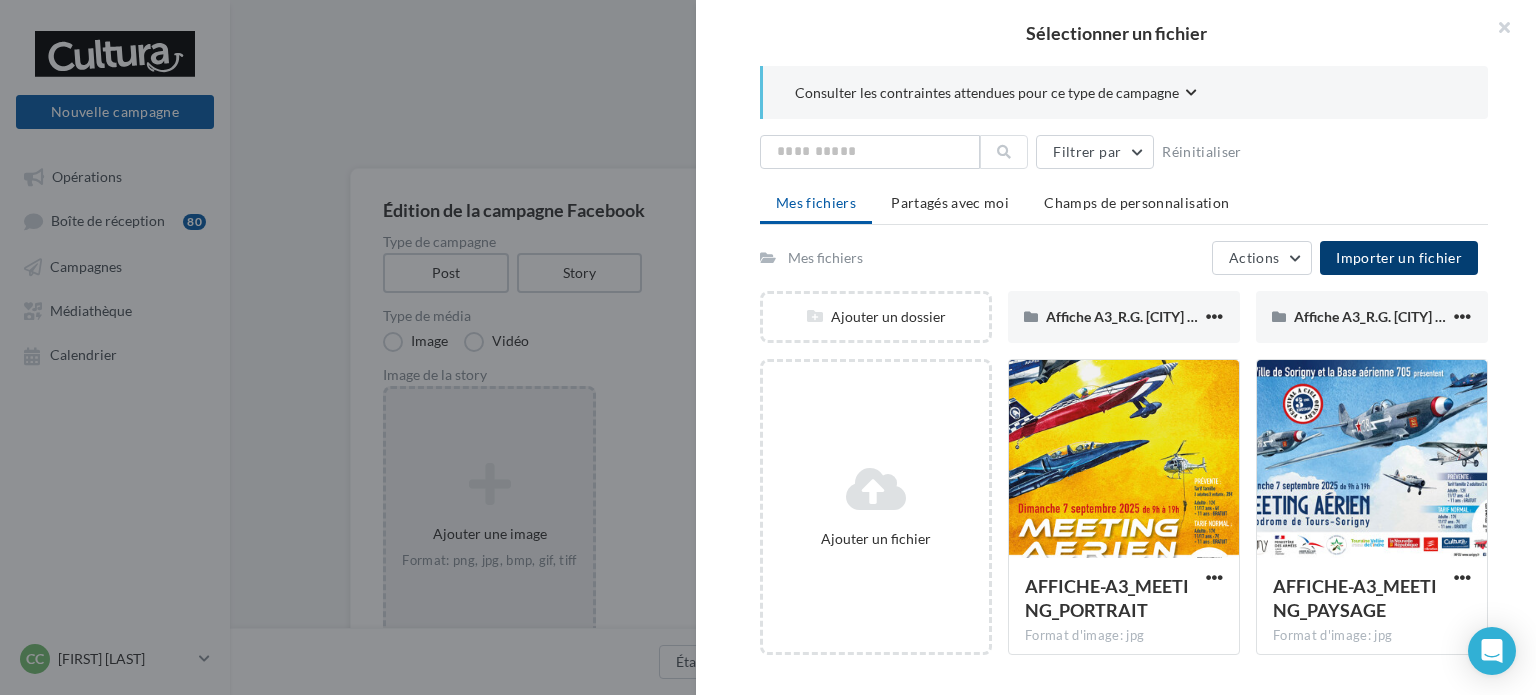 click on "Importer un fichier" at bounding box center [1399, 258] 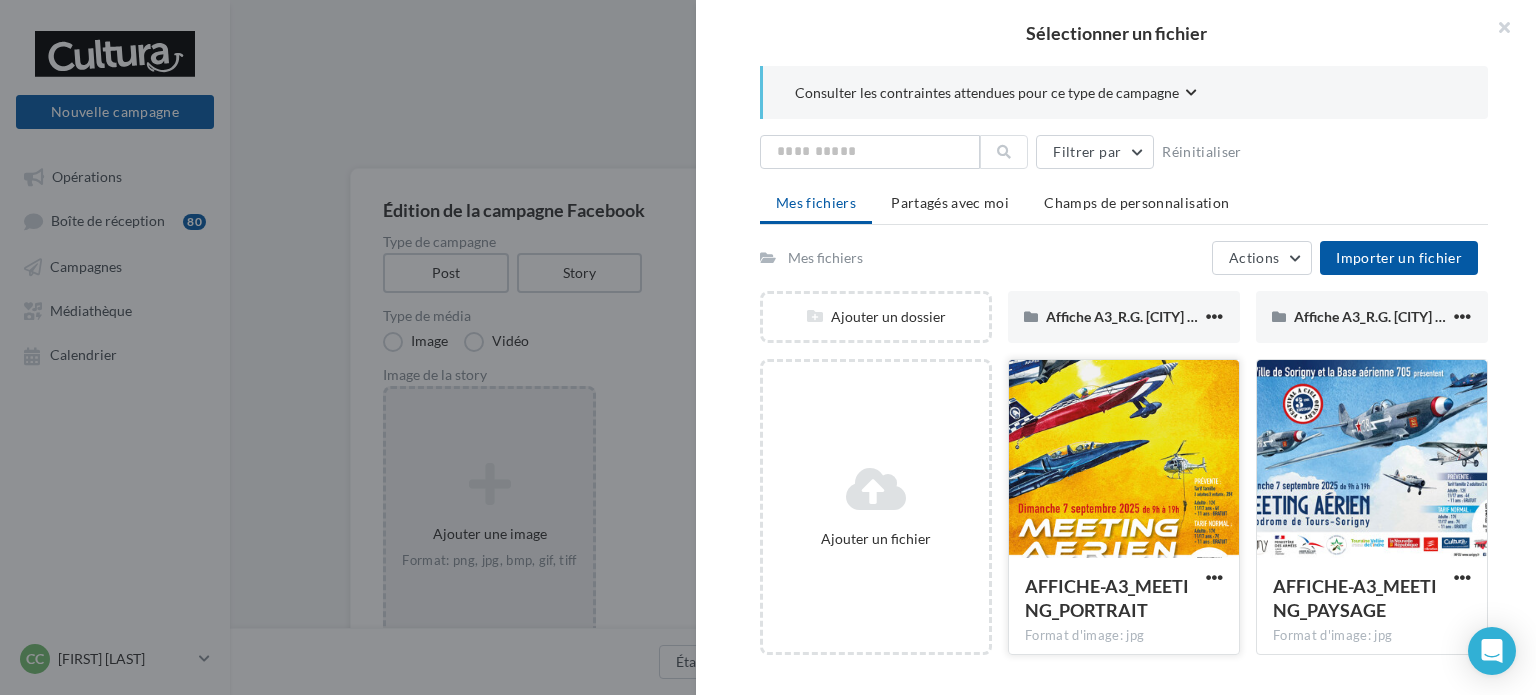click at bounding box center (1124, 460) 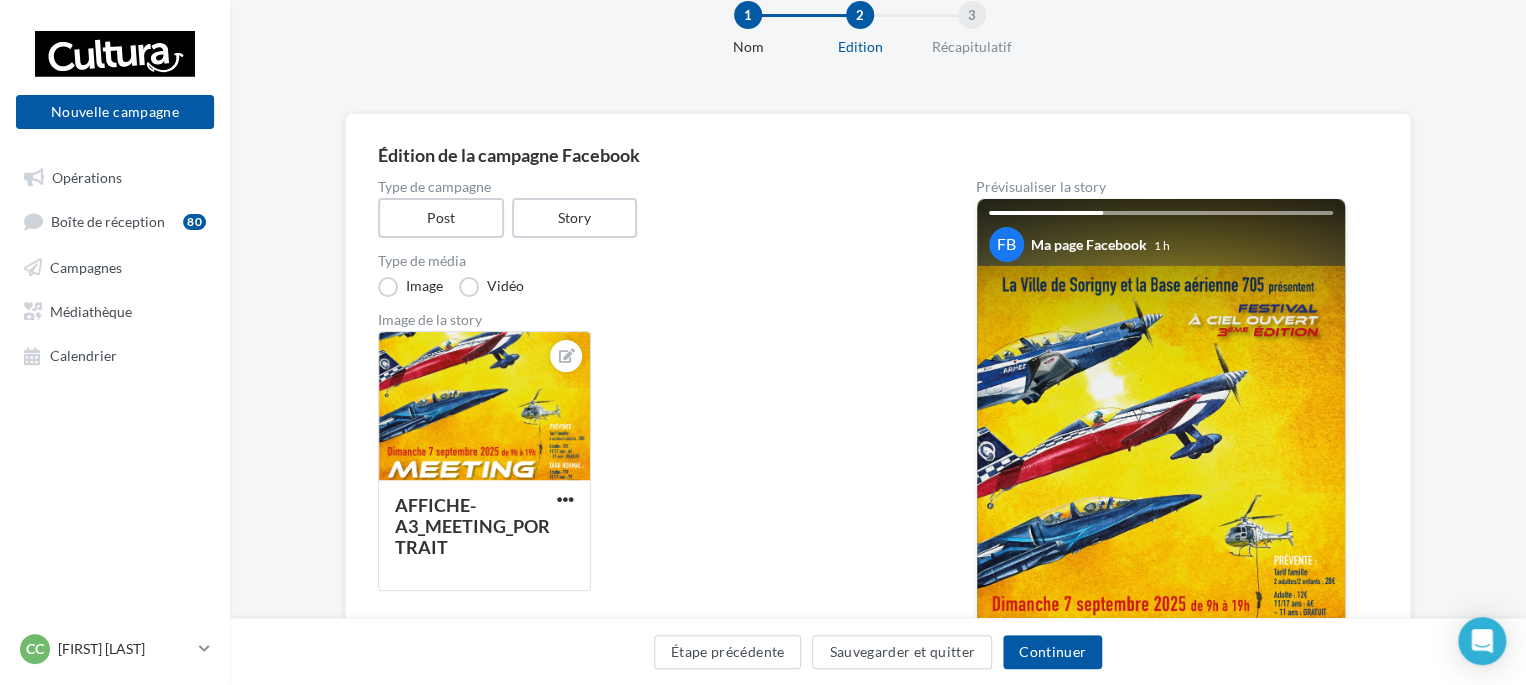 scroll, scrollTop: 100, scrollLeft: 0, axis: vertical 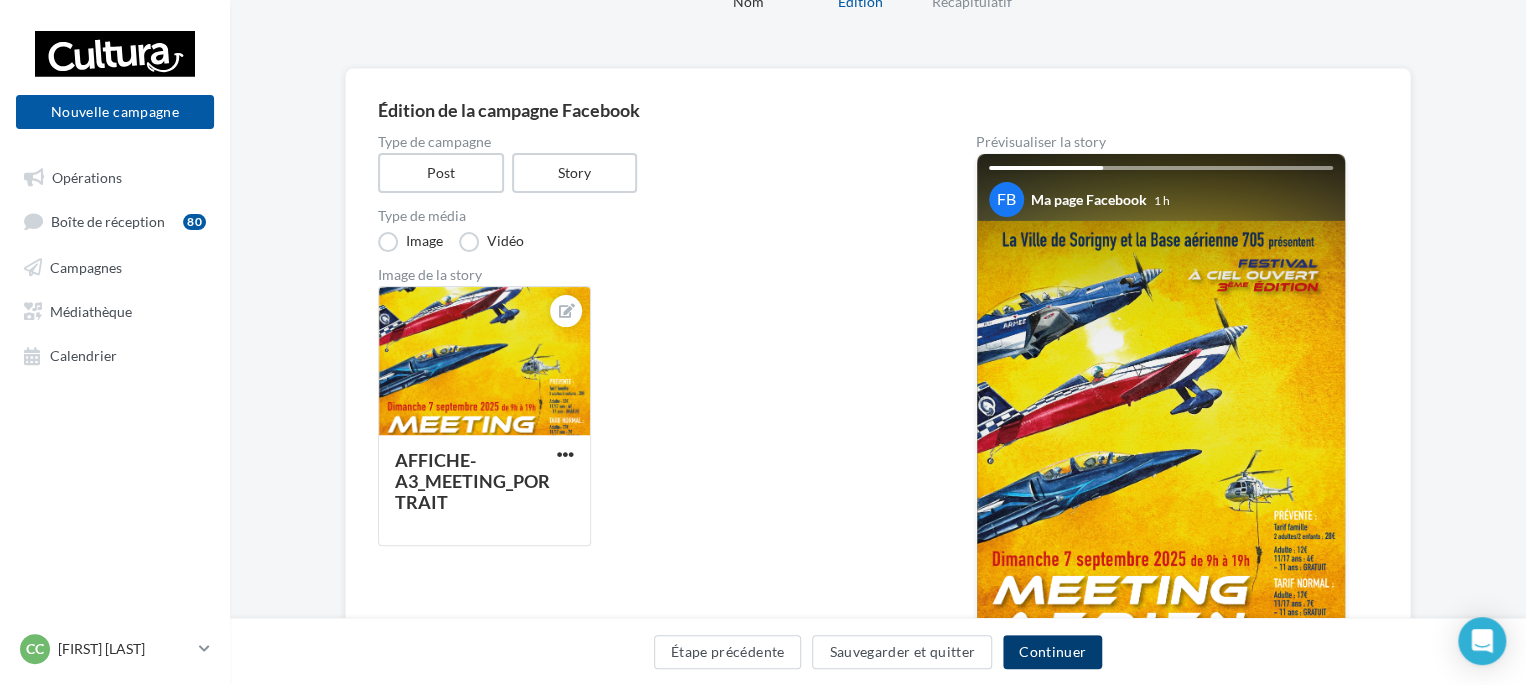 click on "Continuer" at bounding box center (1052, 652) 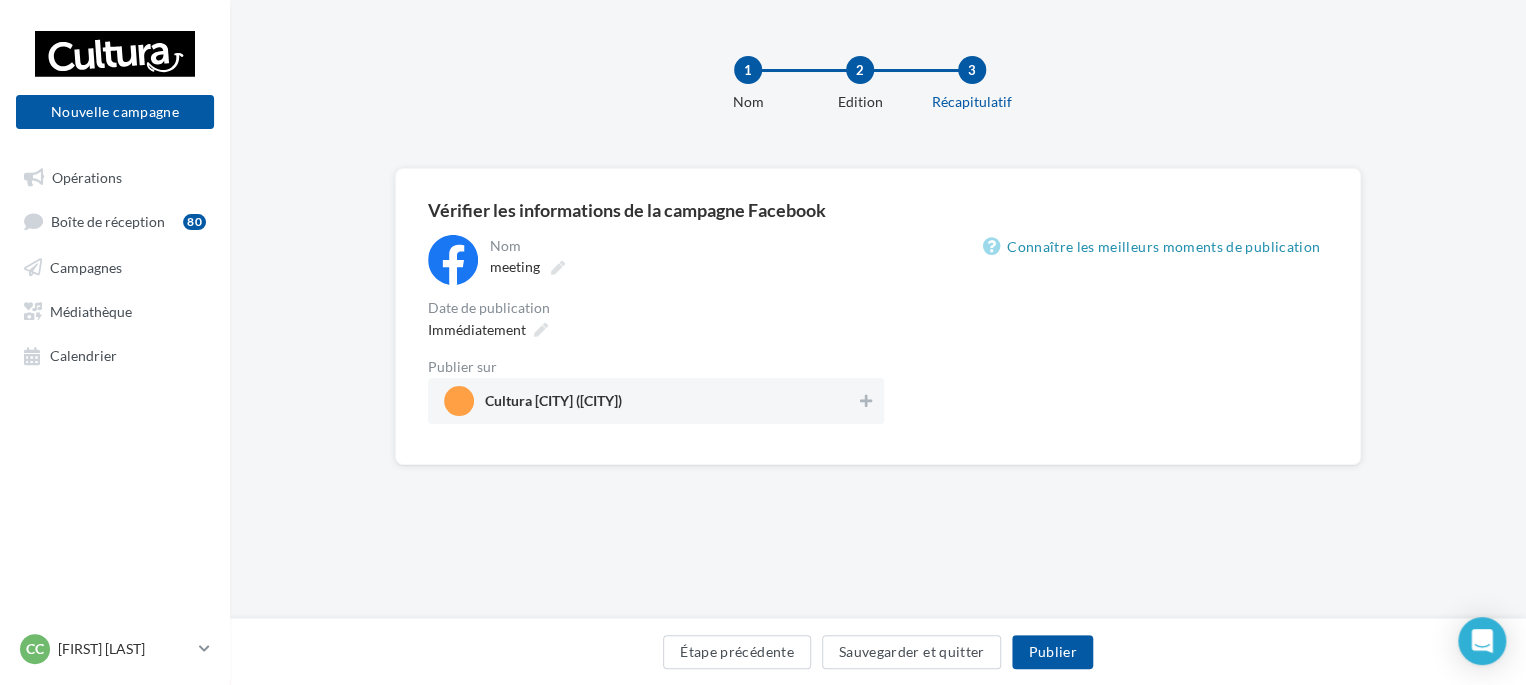 scroll, scrollTop: 0, scrollLeft: 0, axis: both 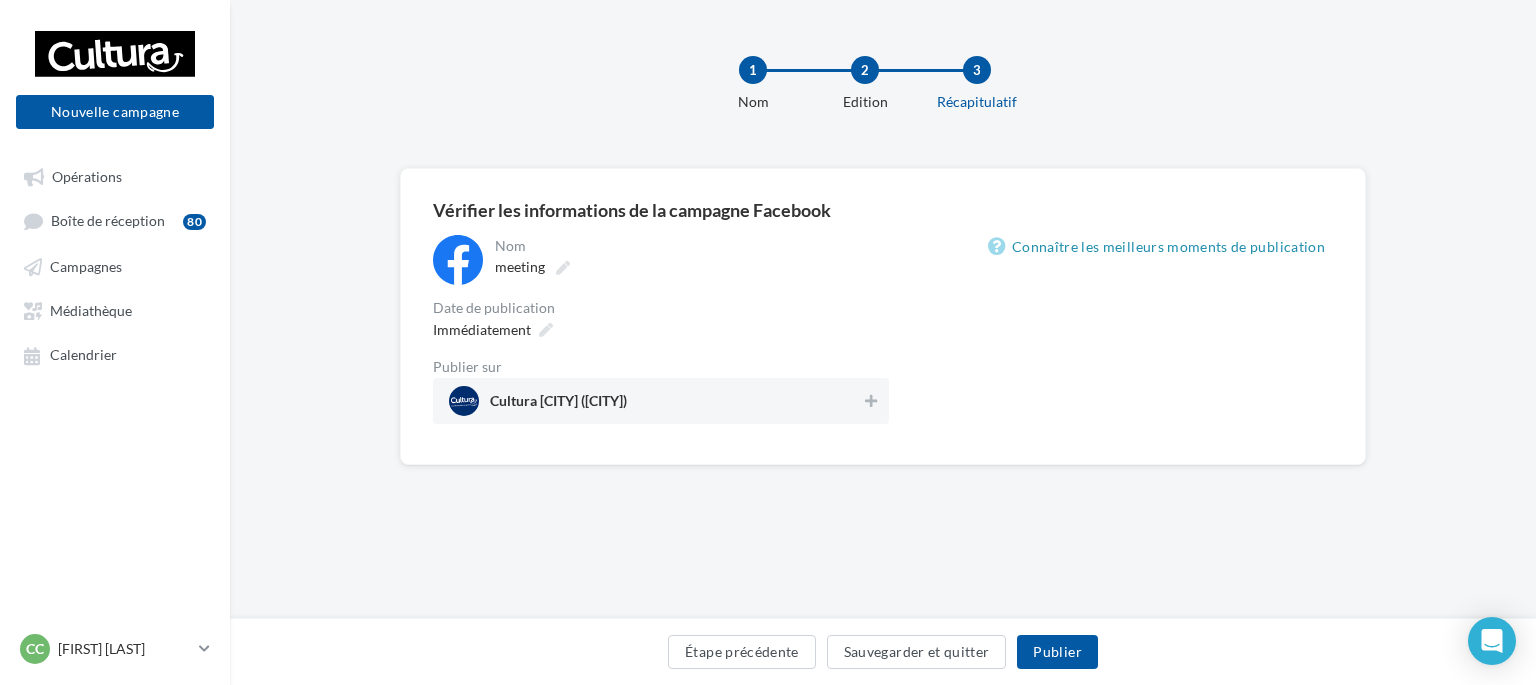 click on "Vérifier les informations de la campagne Facebook Nom ******* meeting   Date de publication Immédiatement     Publier sur
Cultura Tours Nord (Tours)
Connaître les meilleurs moments de publication
La prévisualisation est non-contractuelle" at bounding box center (883, 316) 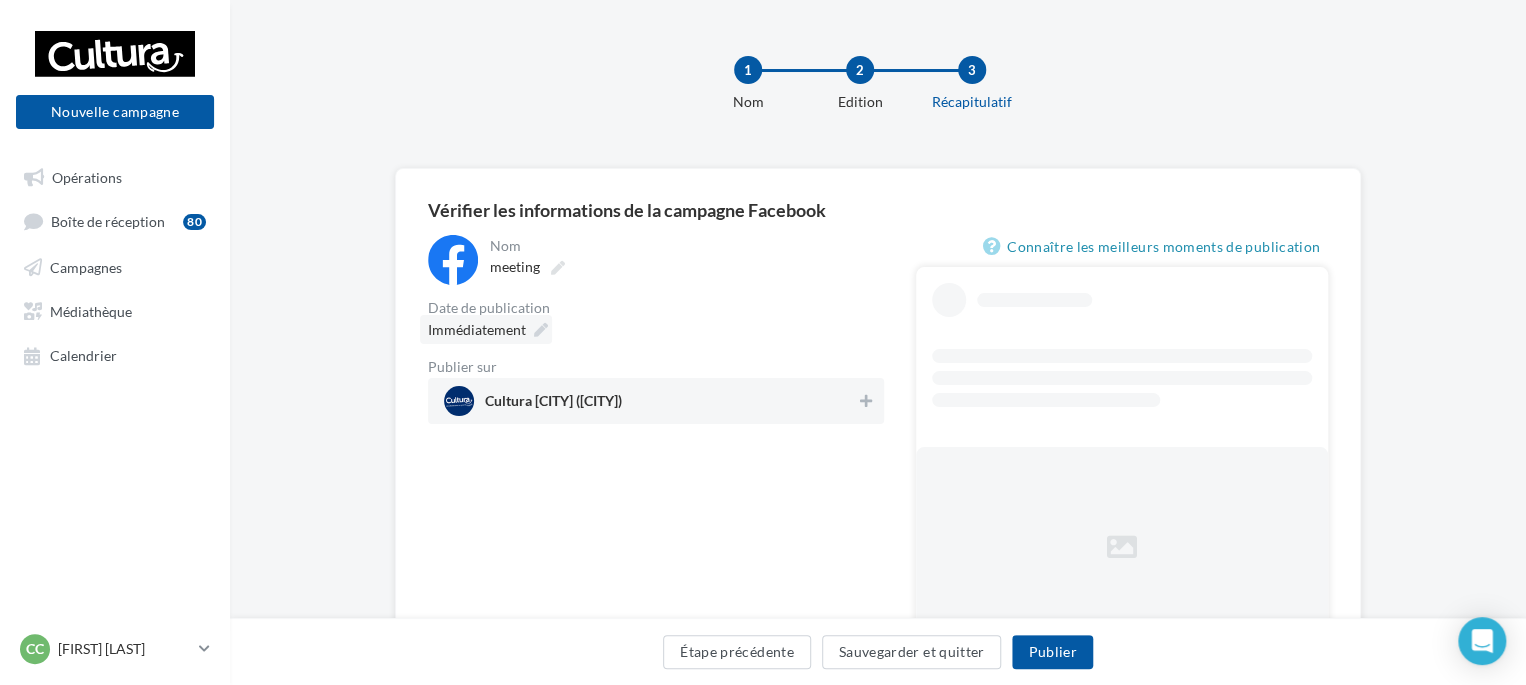 click on "Immédiatement" at bounding box center (477, 329) 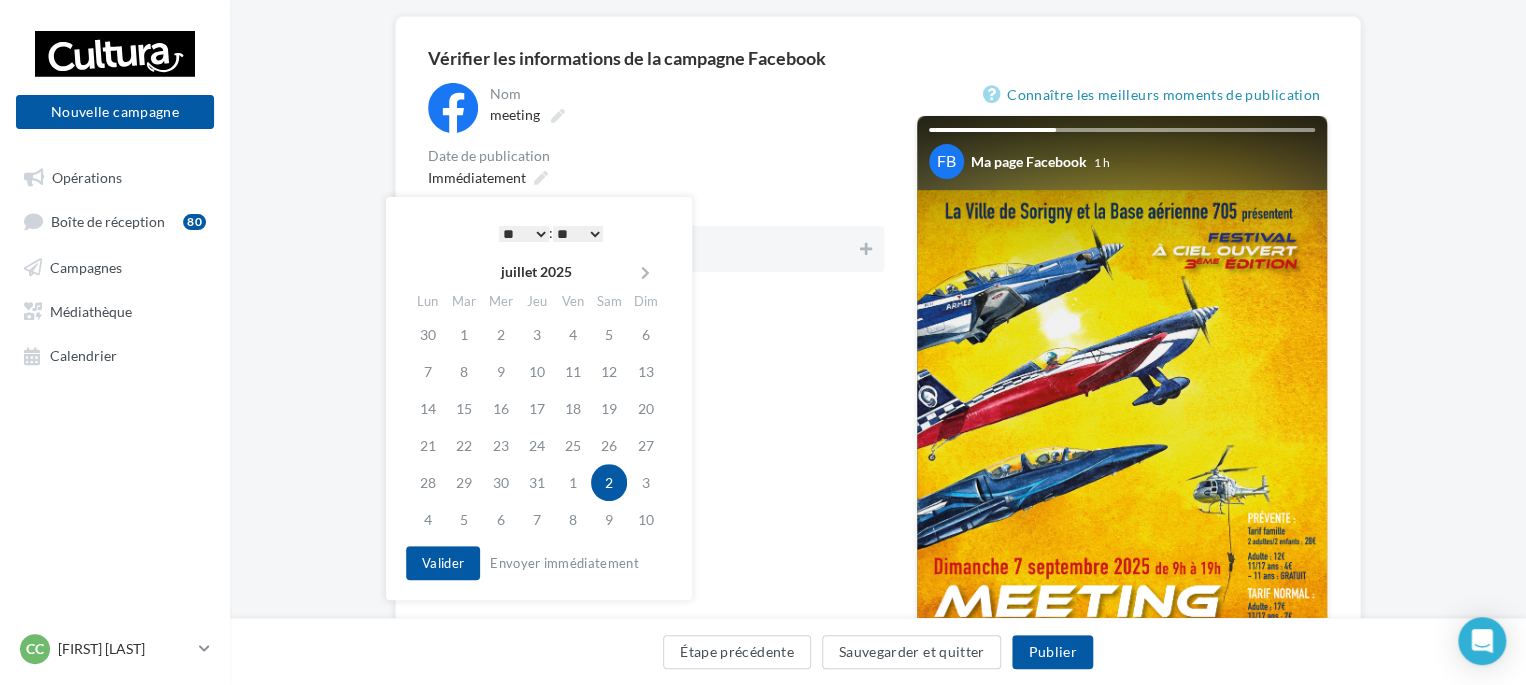 scroll, scrollTop: 200, scrollLeft: 0, axis: vertical 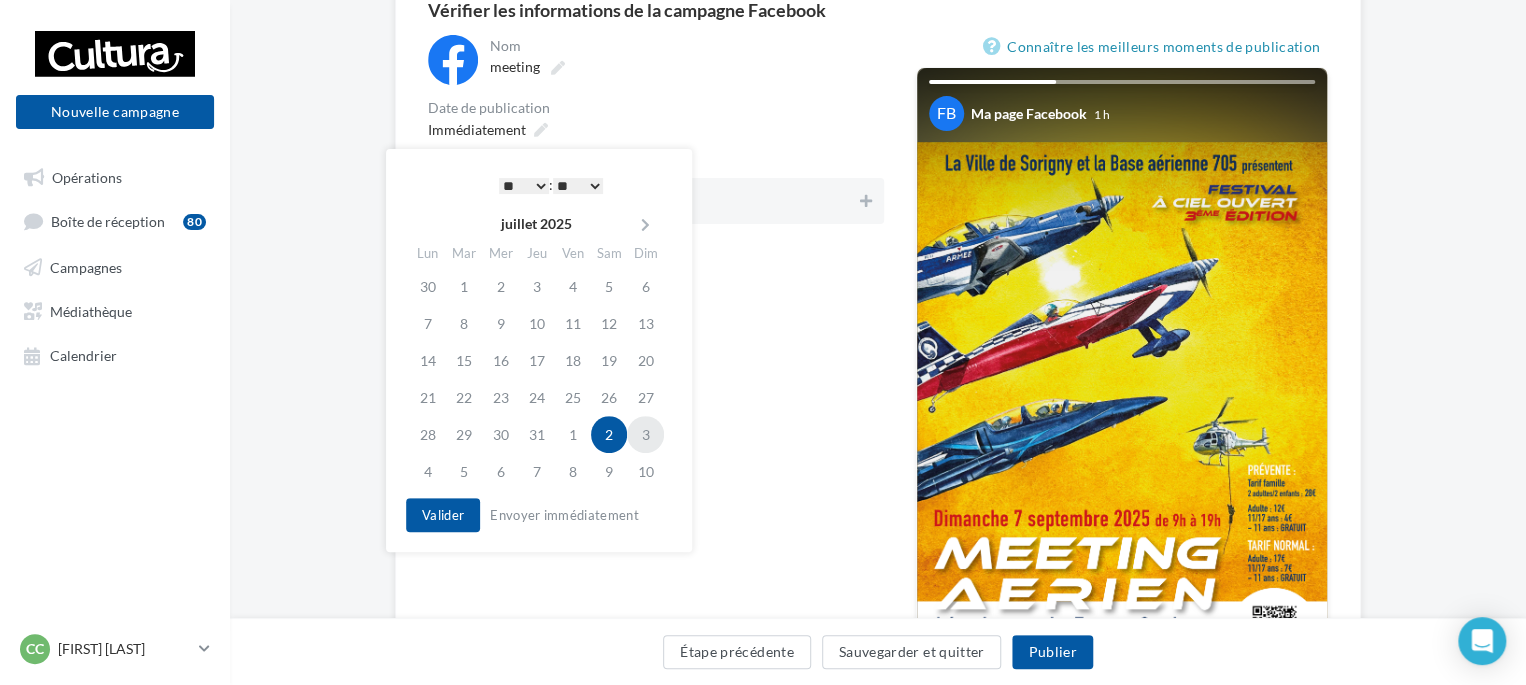 click on "3" at bounding box center [645, 434] 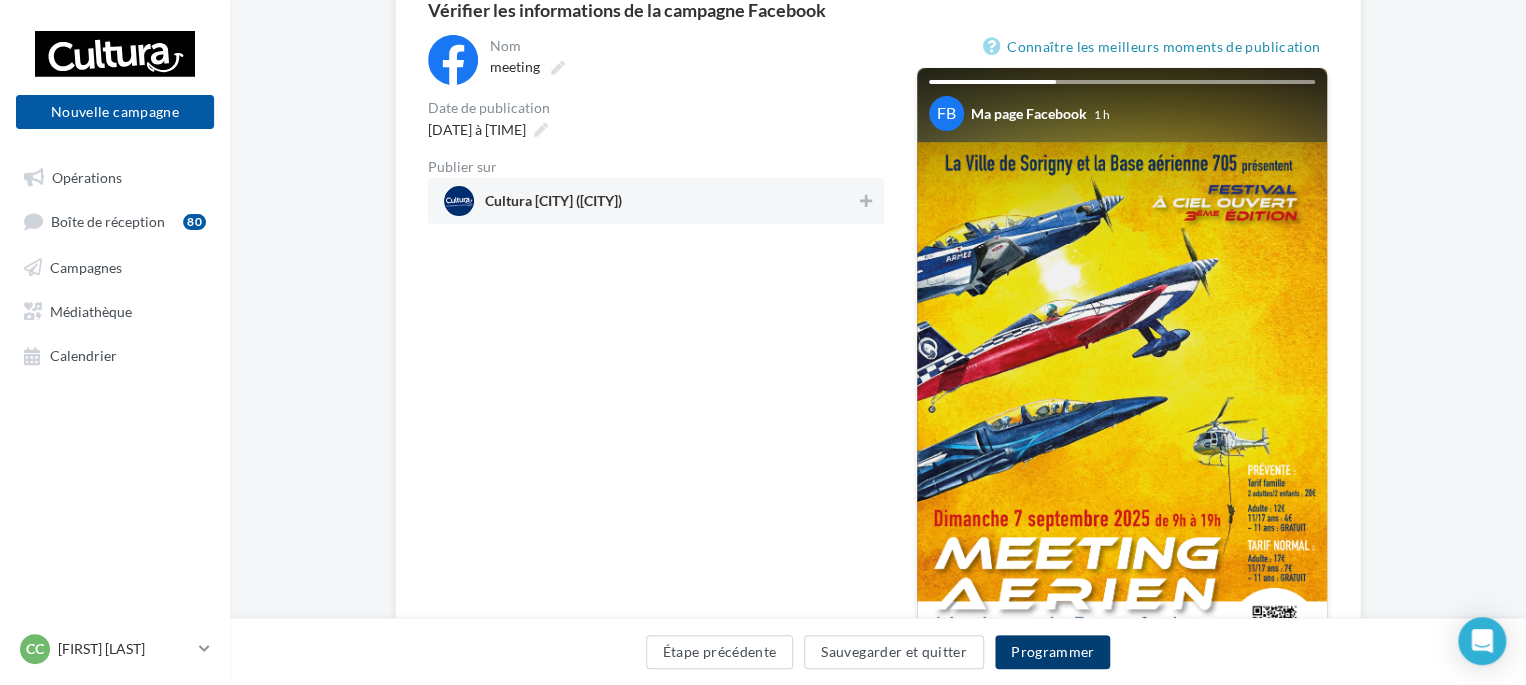click on "Programmer" at bounding box center [1053, 652] 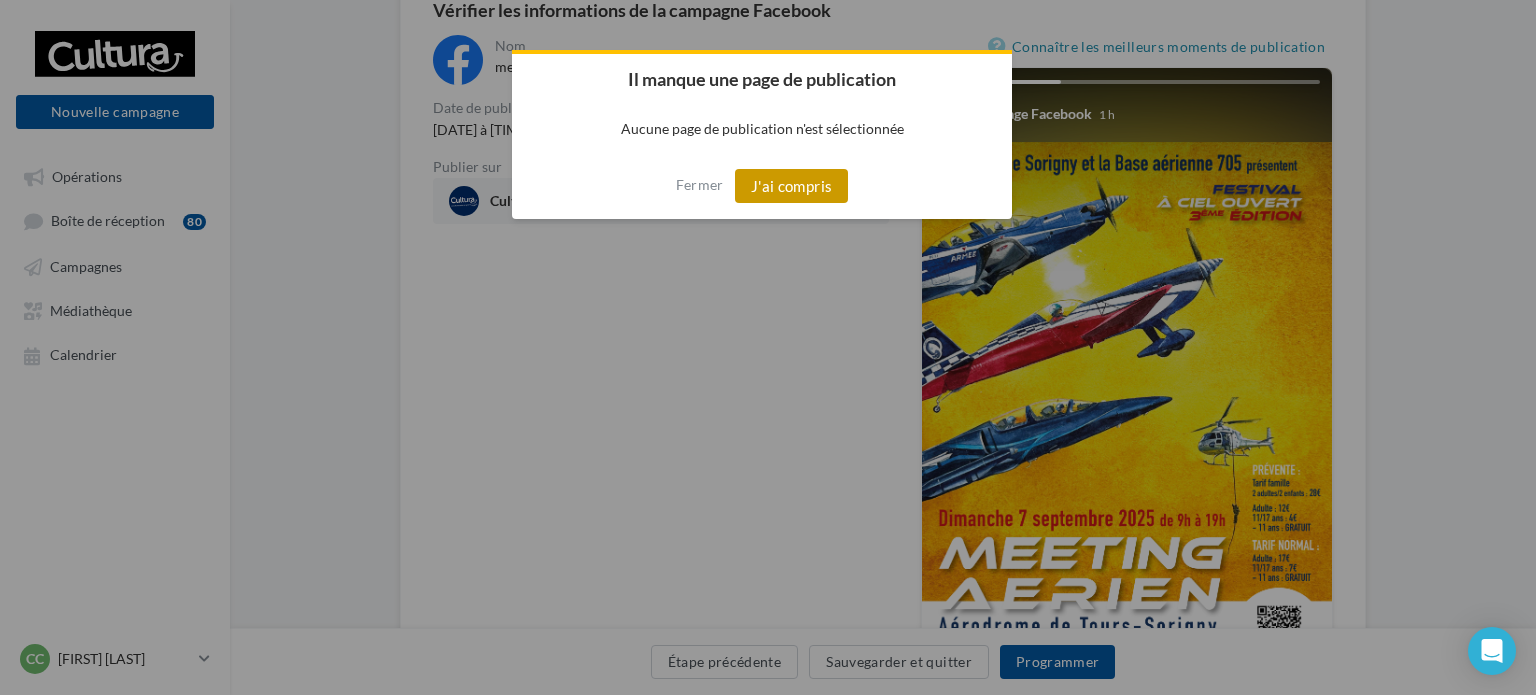 click on "J'ai compris" at bounding box center [792, 186] 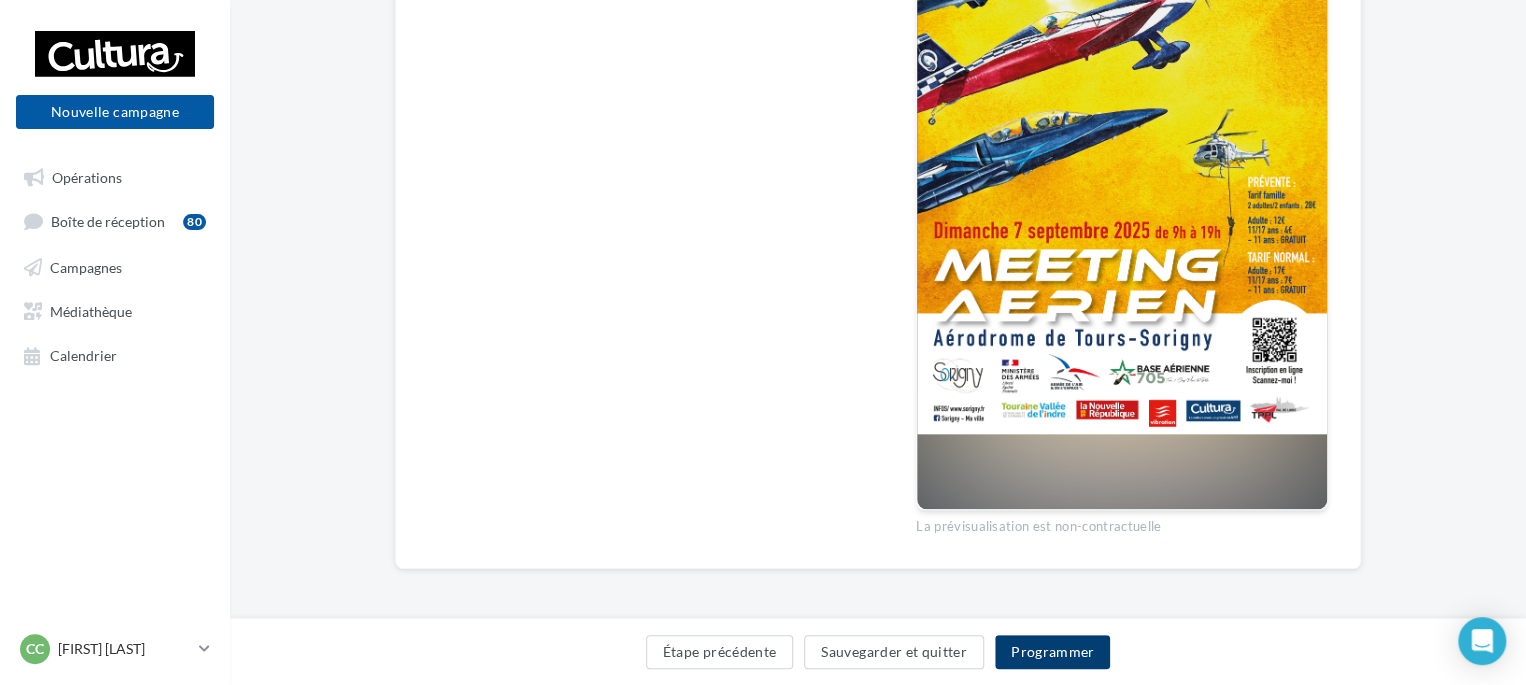 scroll, scrollTop: 489, scrollLeft: 0, axis: vertical 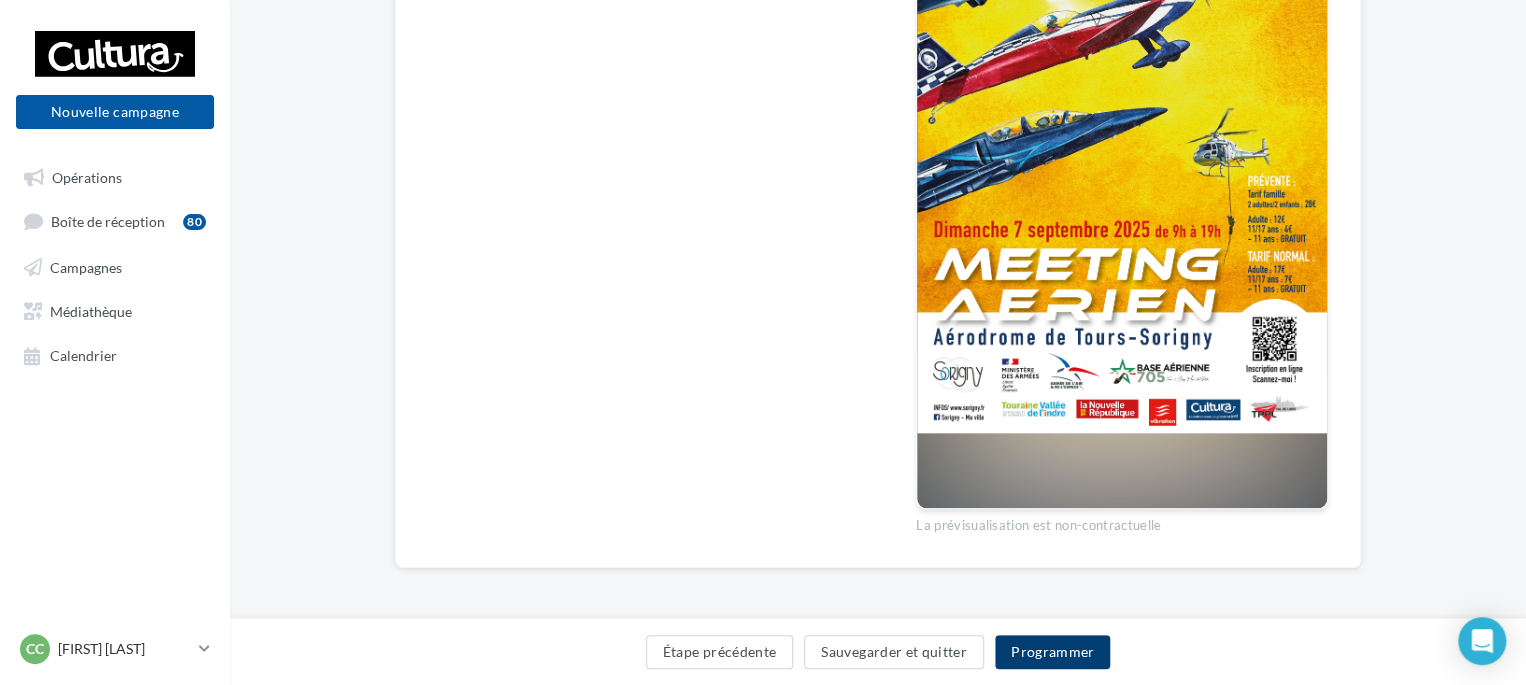 click on "Programmer" at bounding box center (1053, 652) 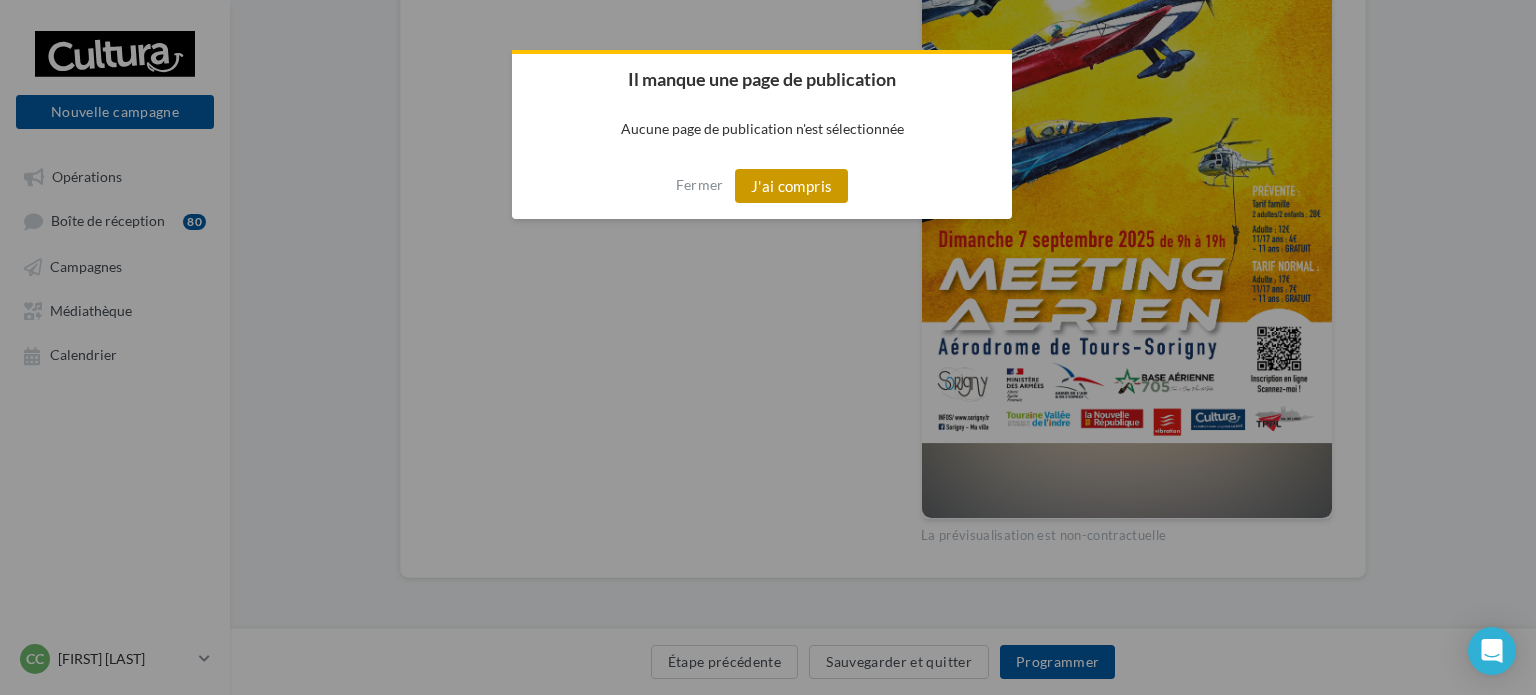 click on "J'ai compris" at bounding box center (792, 186) 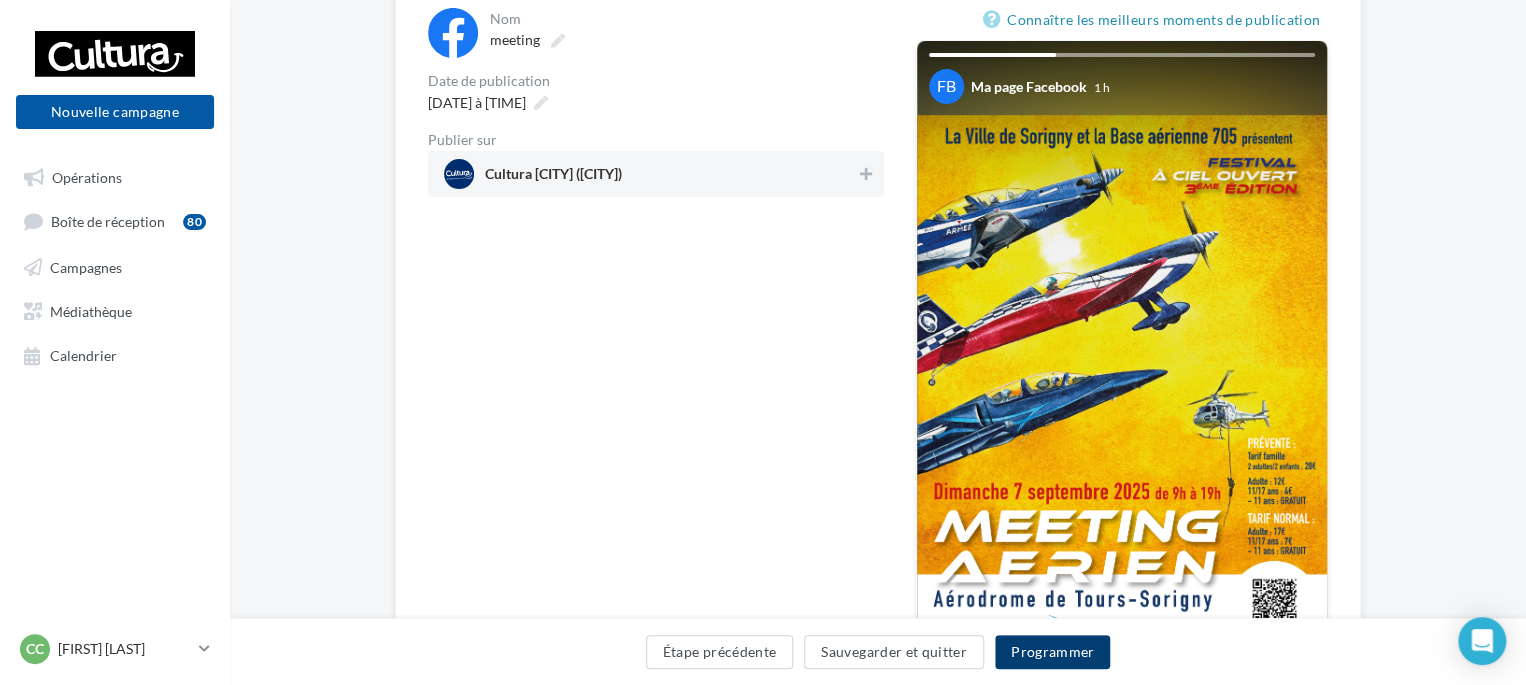 scroll, scrollTop: 179, scrollLeft: 0, axis: vertical 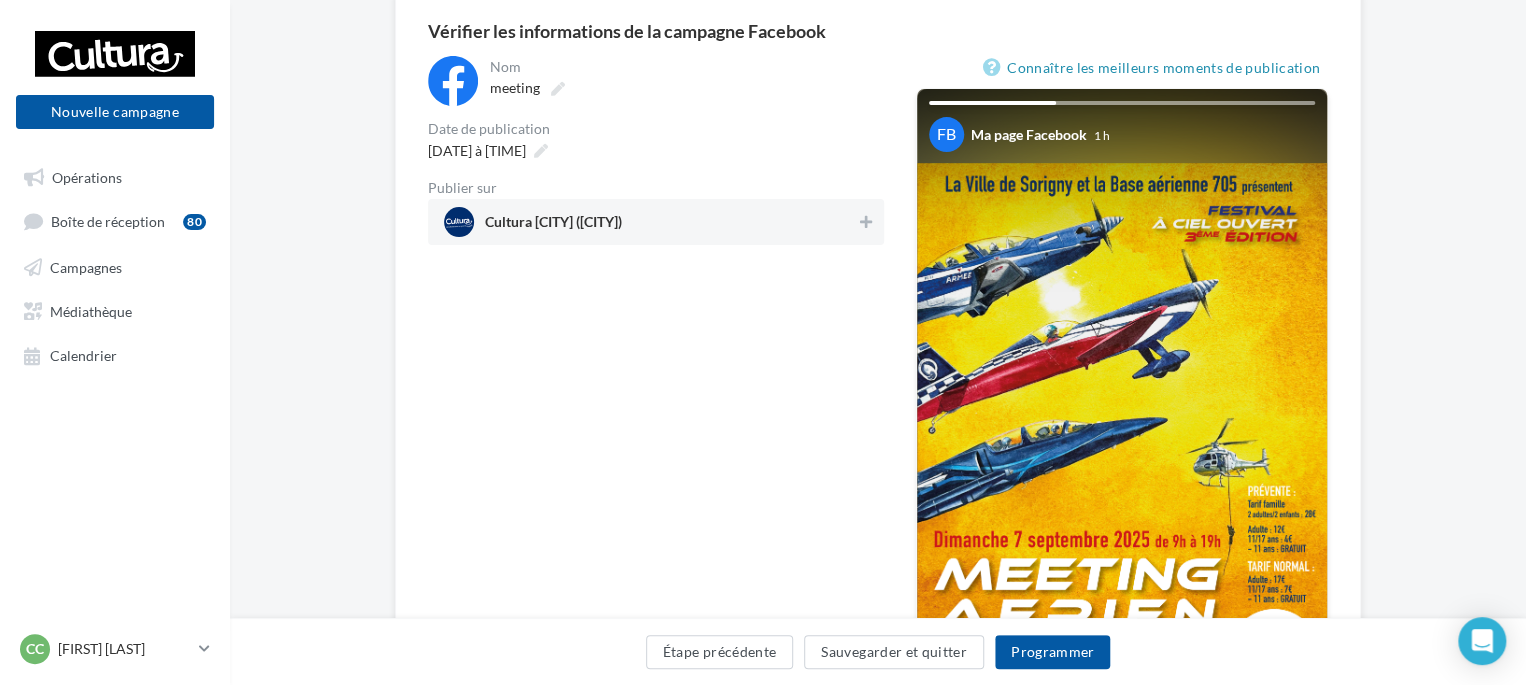 click on "Cultura Tours Nord (Tours)" at bounding box center [650, 222] 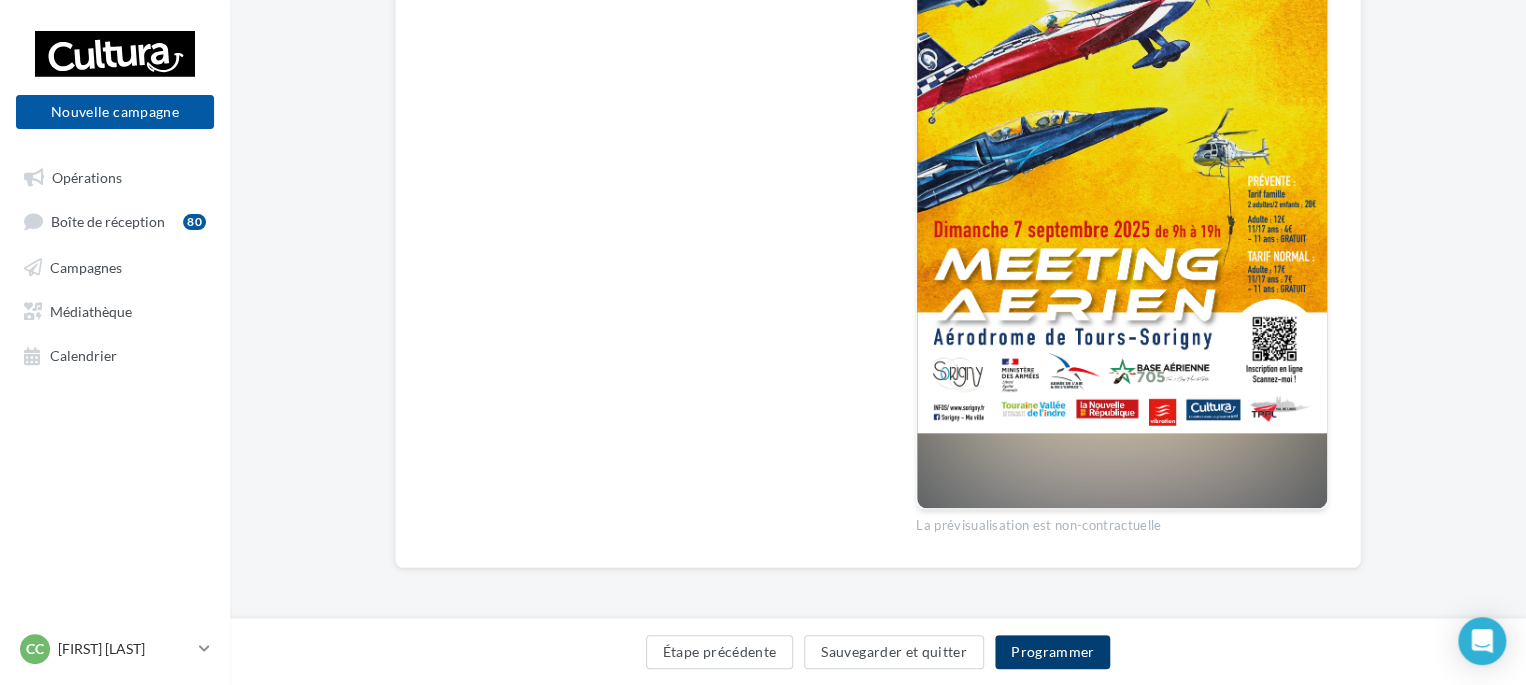 click on "Programmer" at bounding box center [1053, 652] 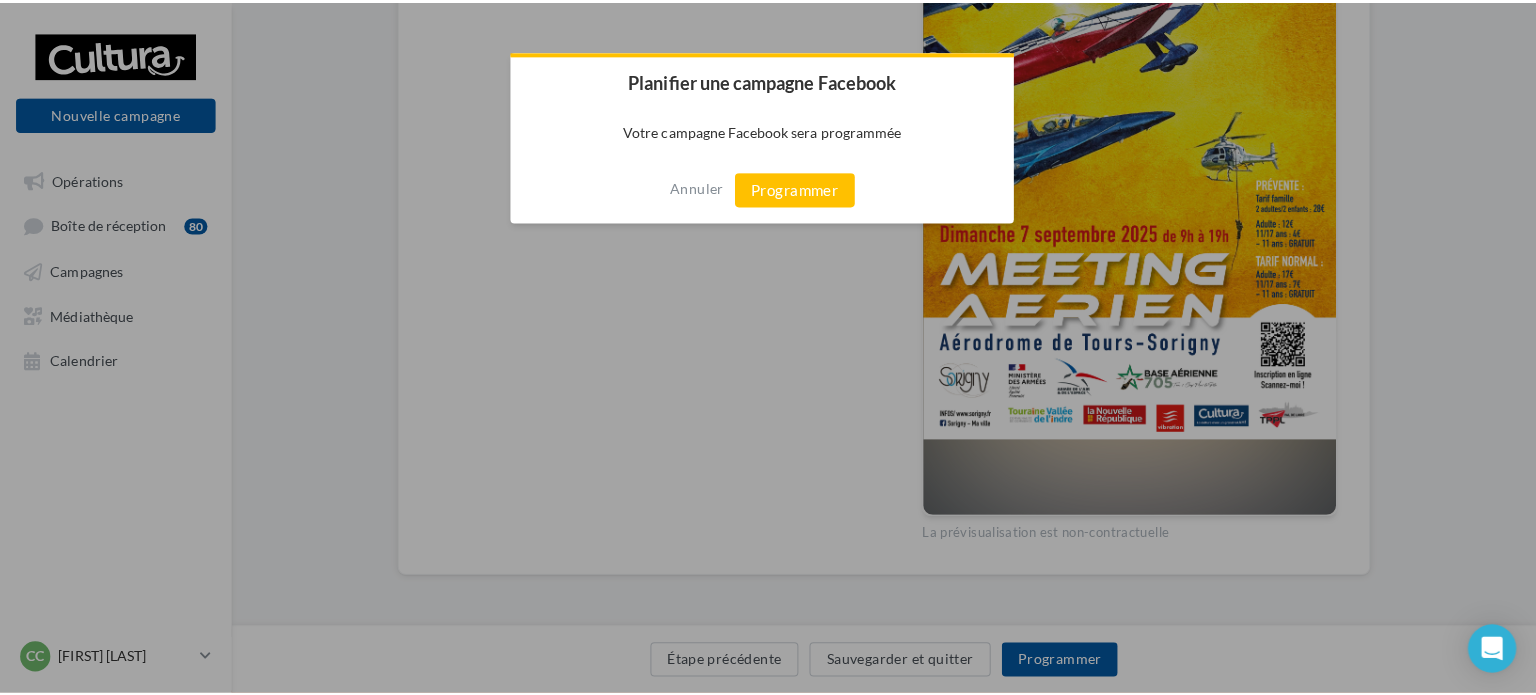 scroll, scrollTop: 479, scrollLeft: 0, axis: vertical 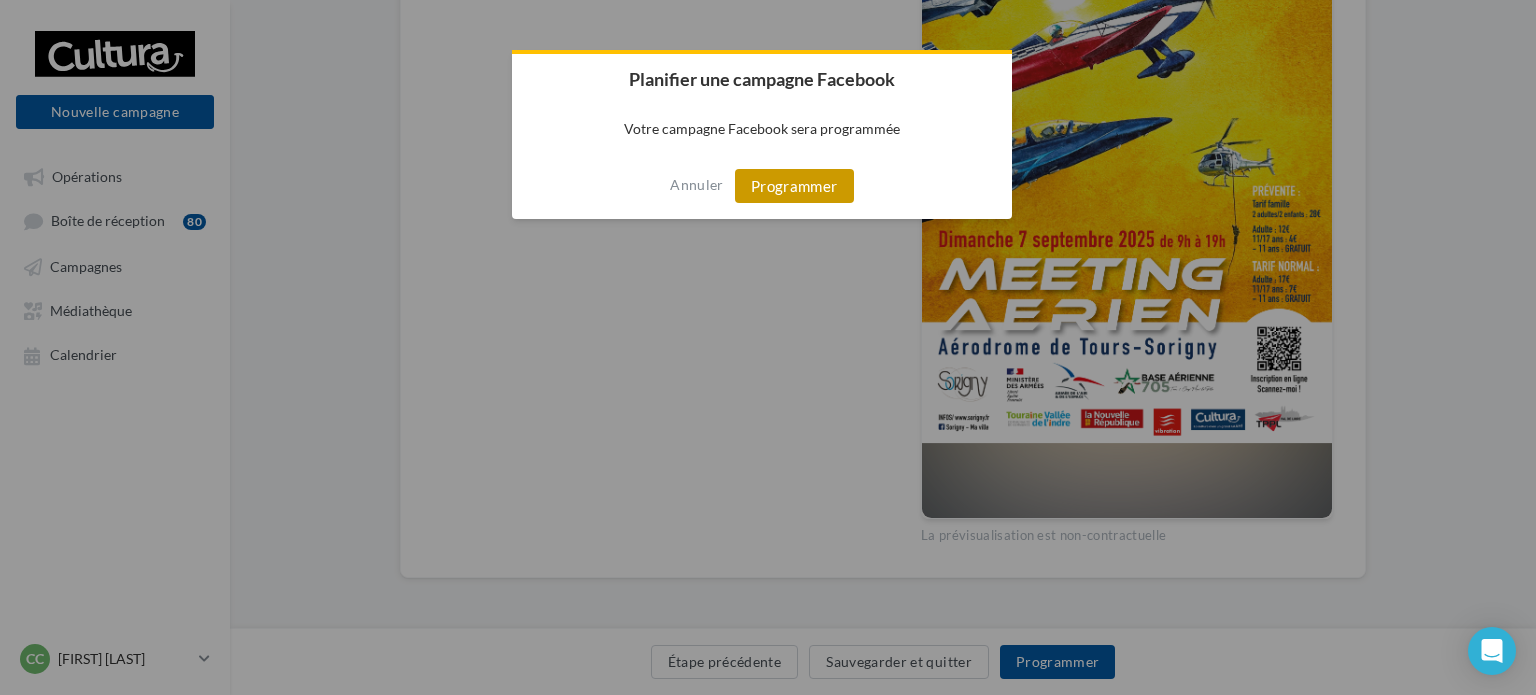 click on "Programmer" at bounding box center (794, 186) 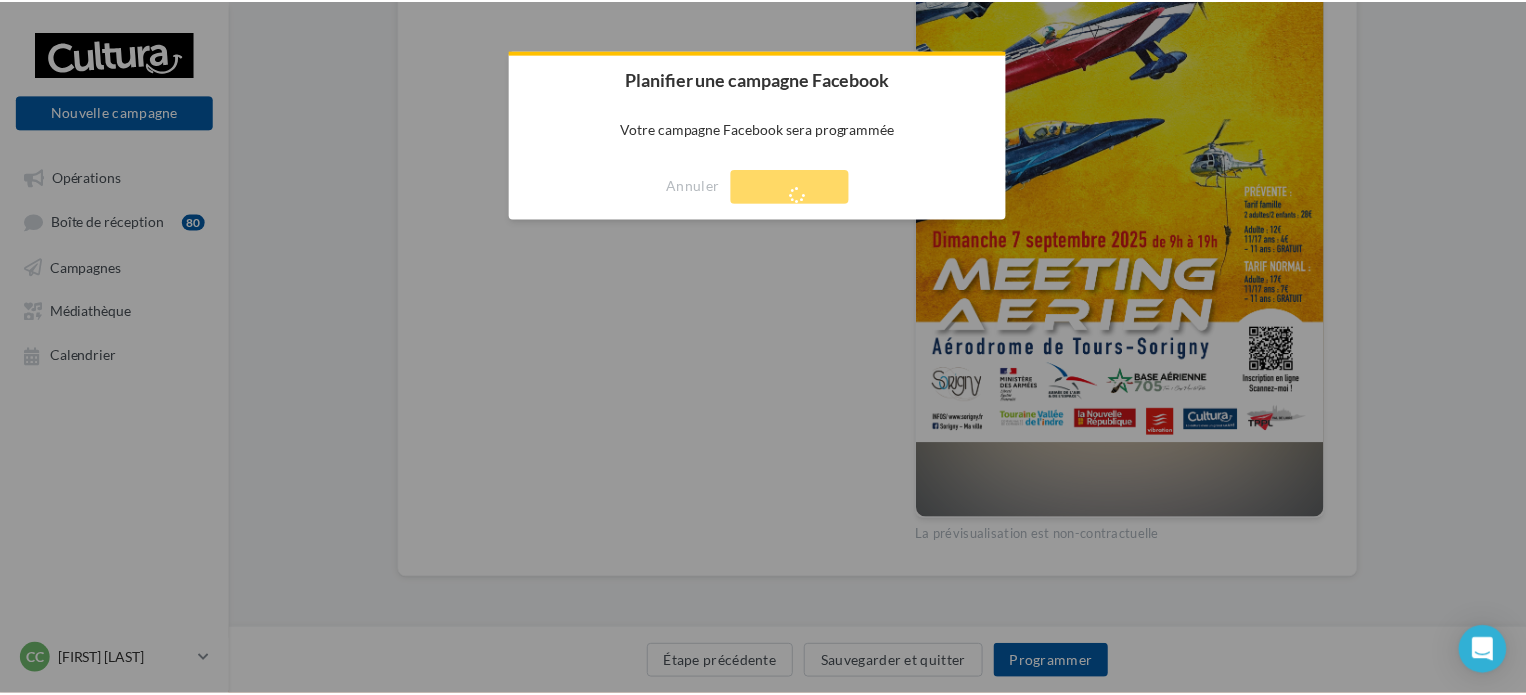 scroll, scrollTop: 32, scrollLeft: 0, axis: vertical 